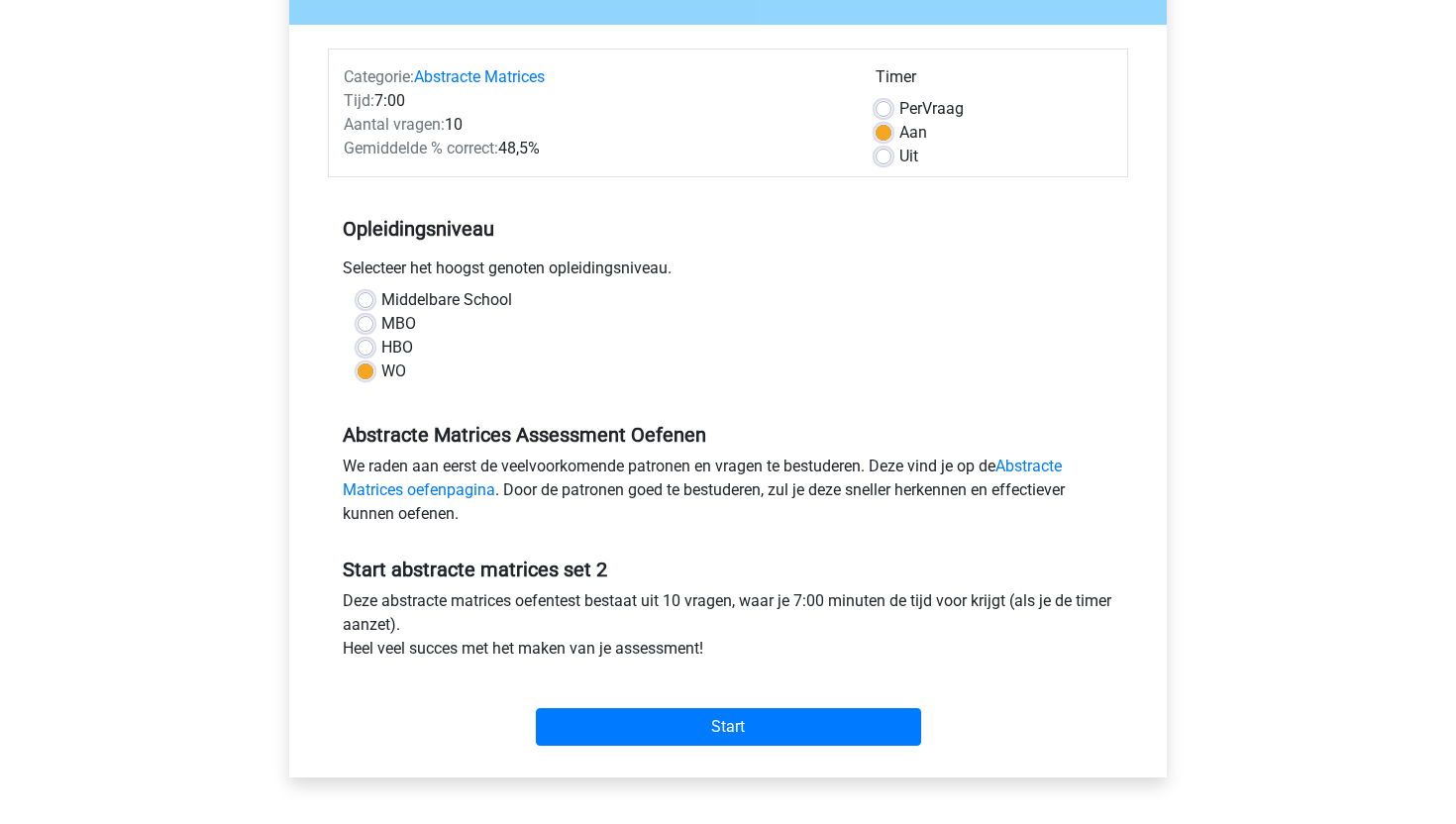 scroll, scrollTop: 206, scrollLeft: 0, axis: vertical 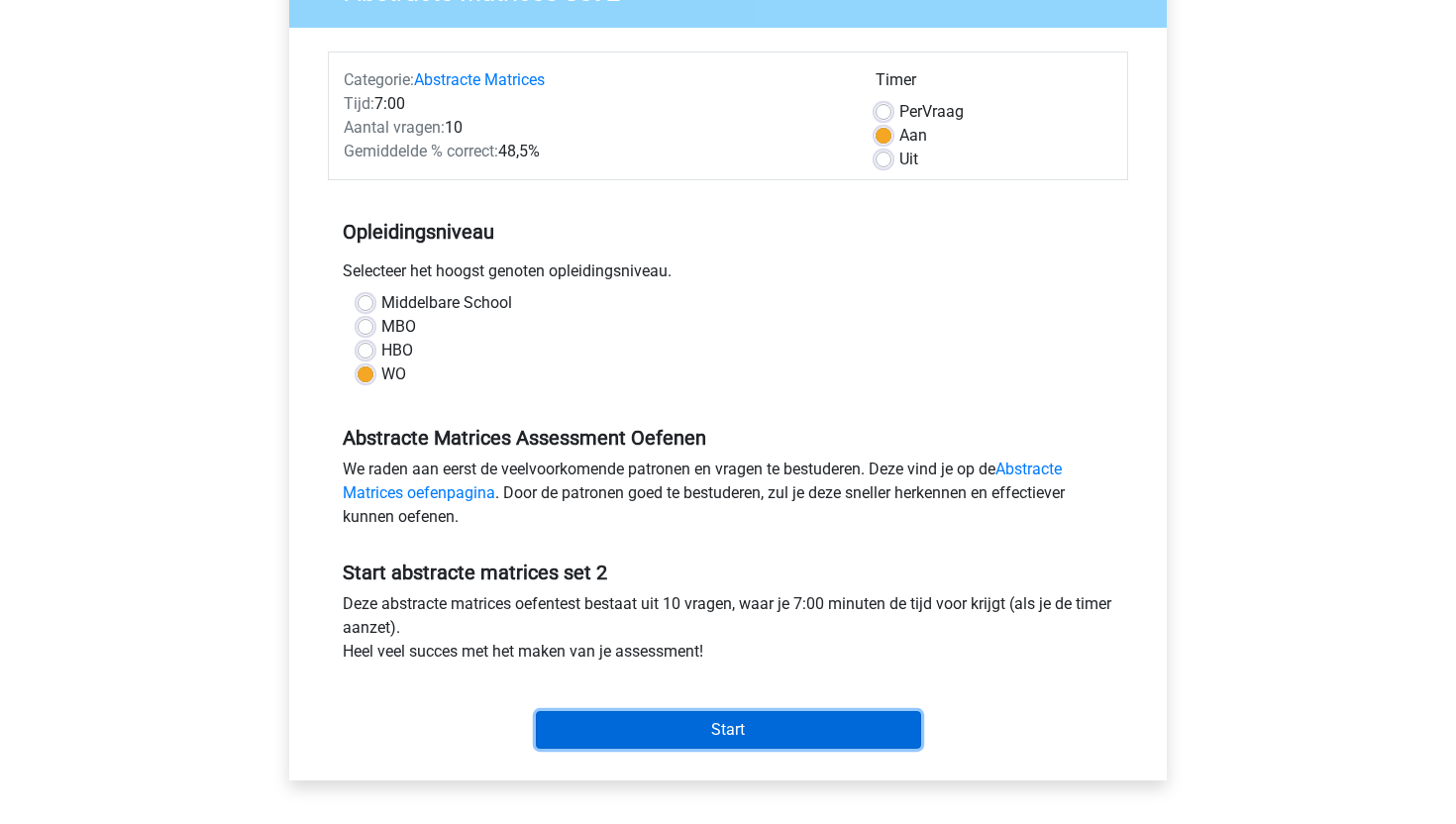 click on "Start" at bounding box center (728, 730) 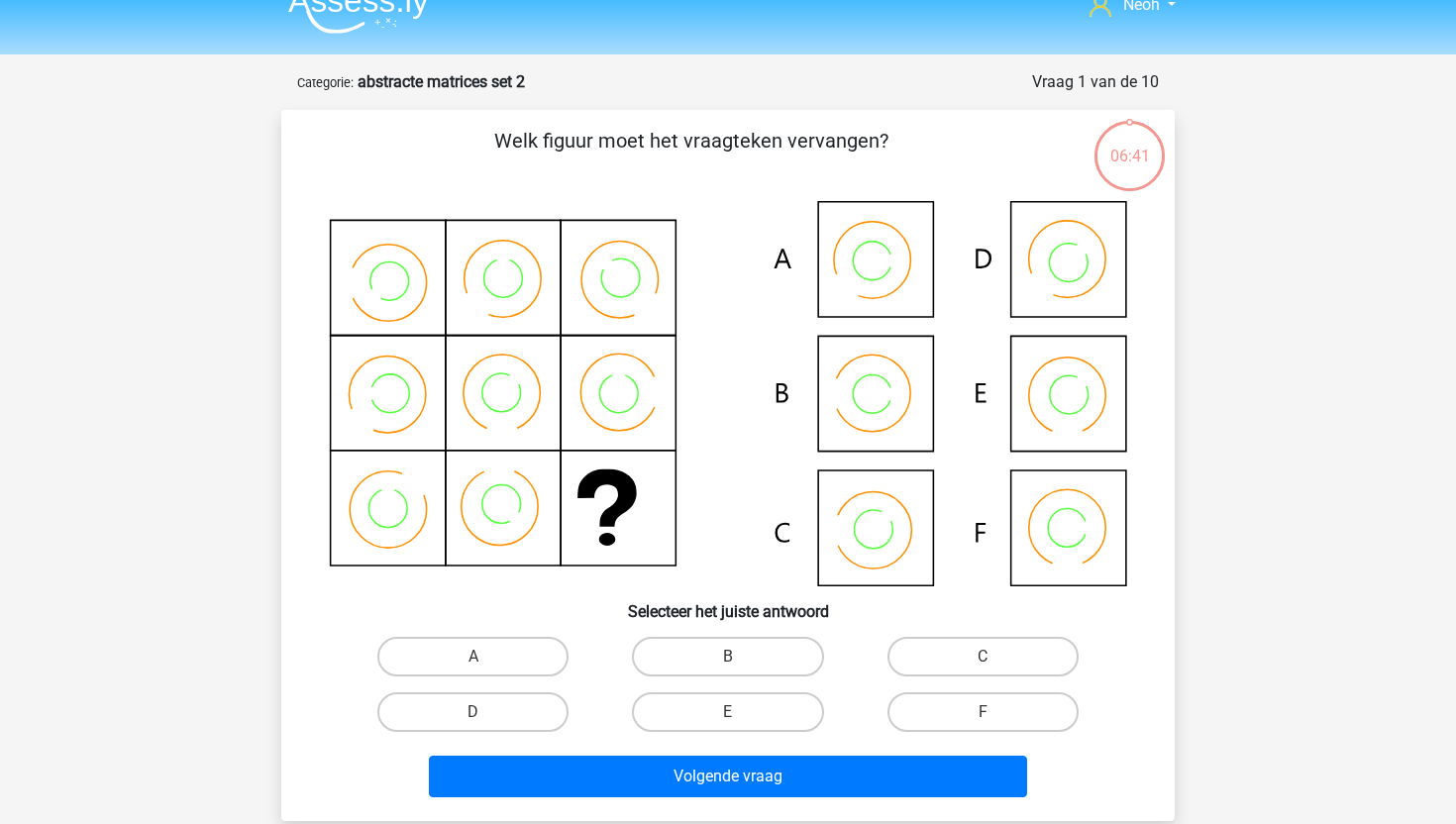scroll, scrollTop: 33, scrollLeft: 0, axis: vertical 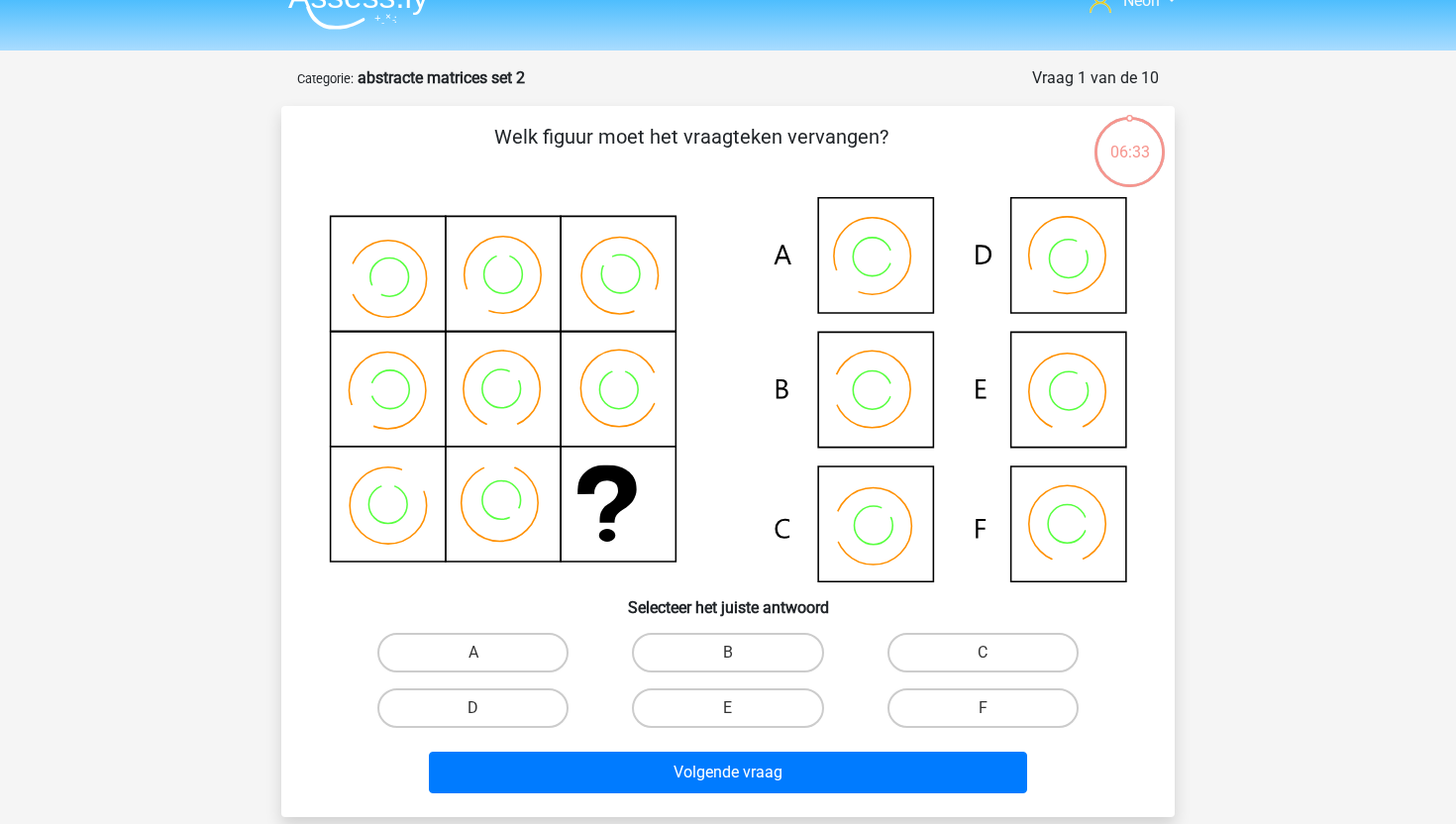 click on "B" at bounding box center (734, 659) 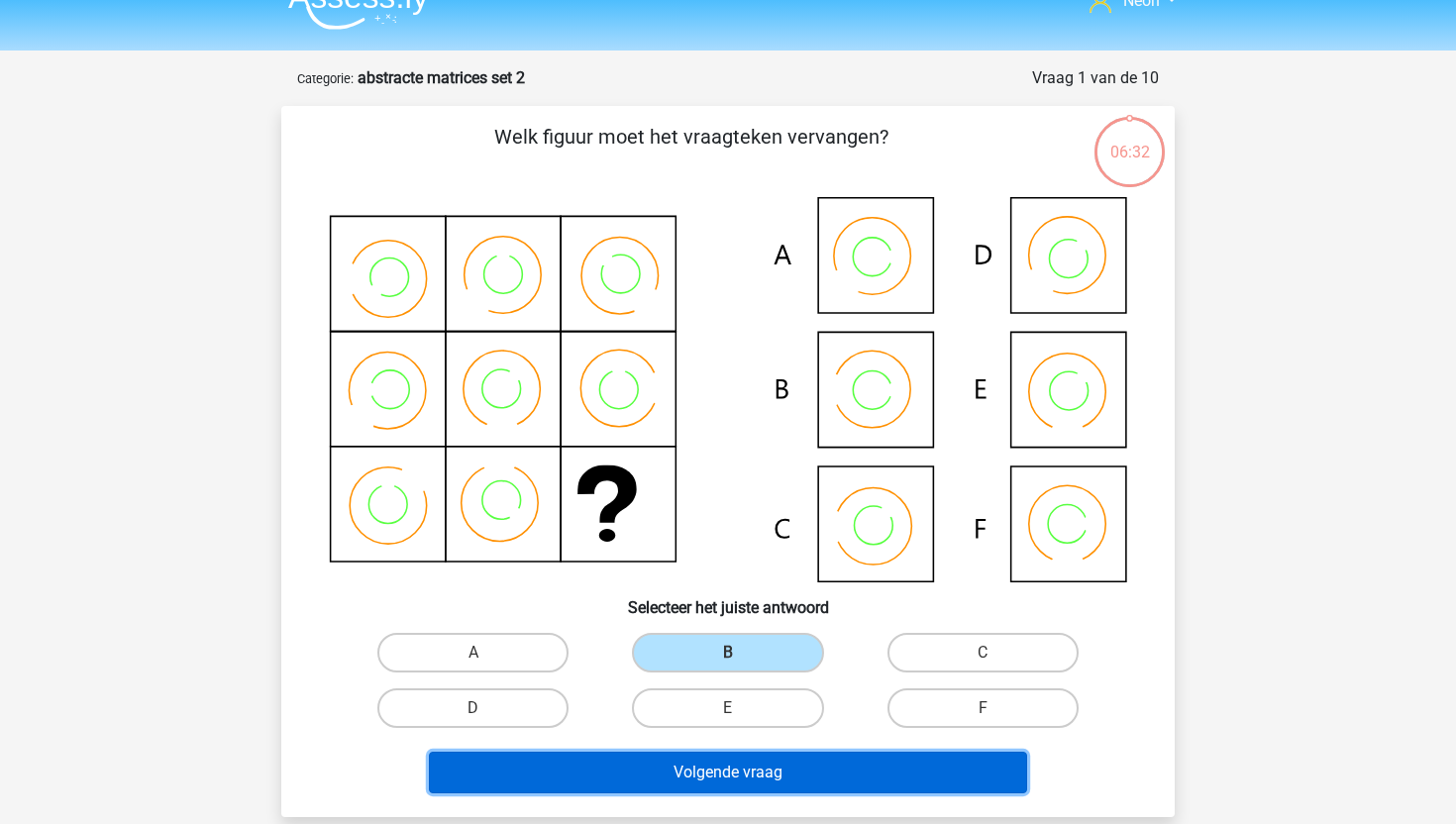 click on "Volgende vraag" at bounding box center (728, 772) 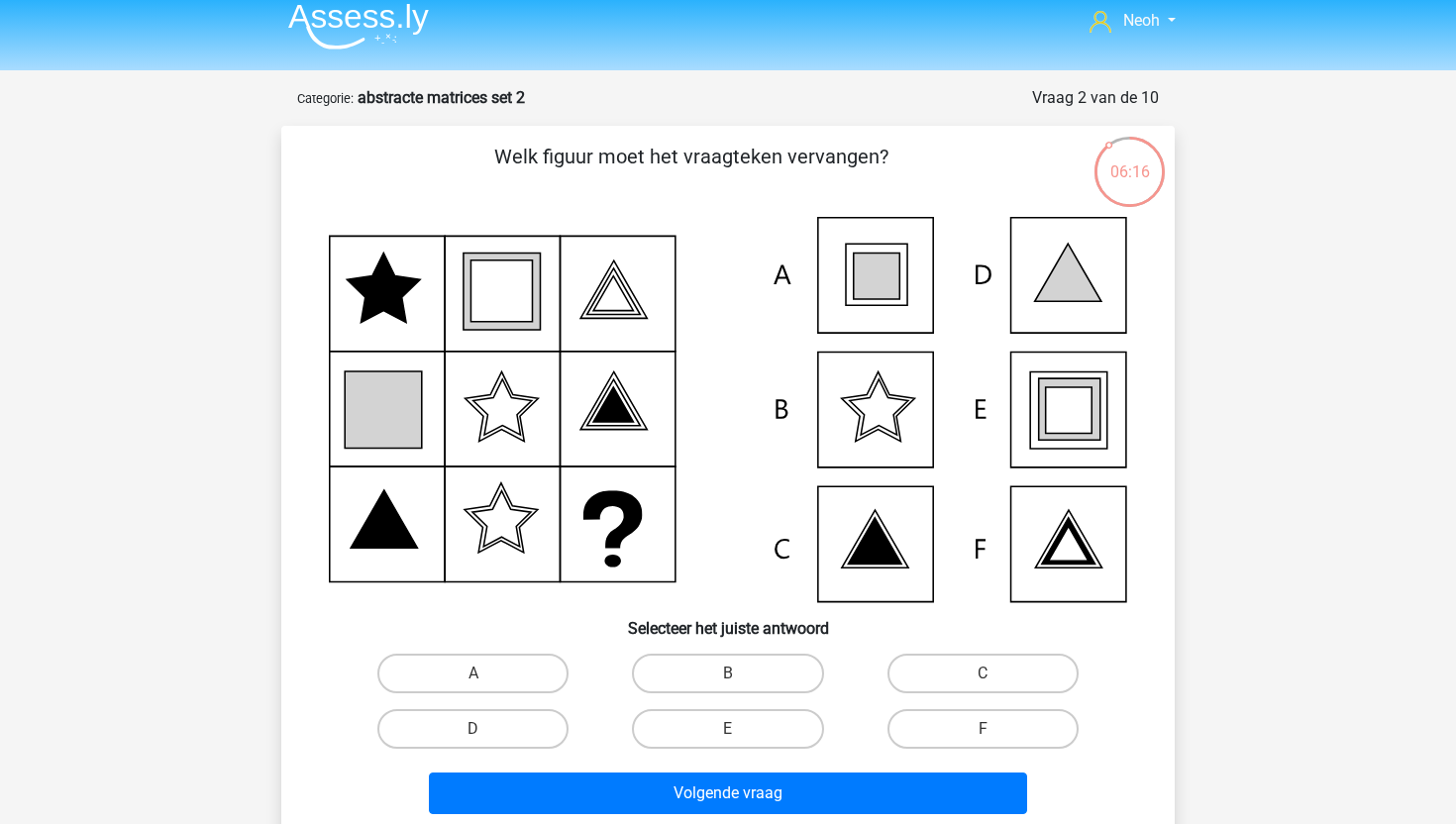 scroll, scrollTop: 0, scrollLeft: 0, axis: both 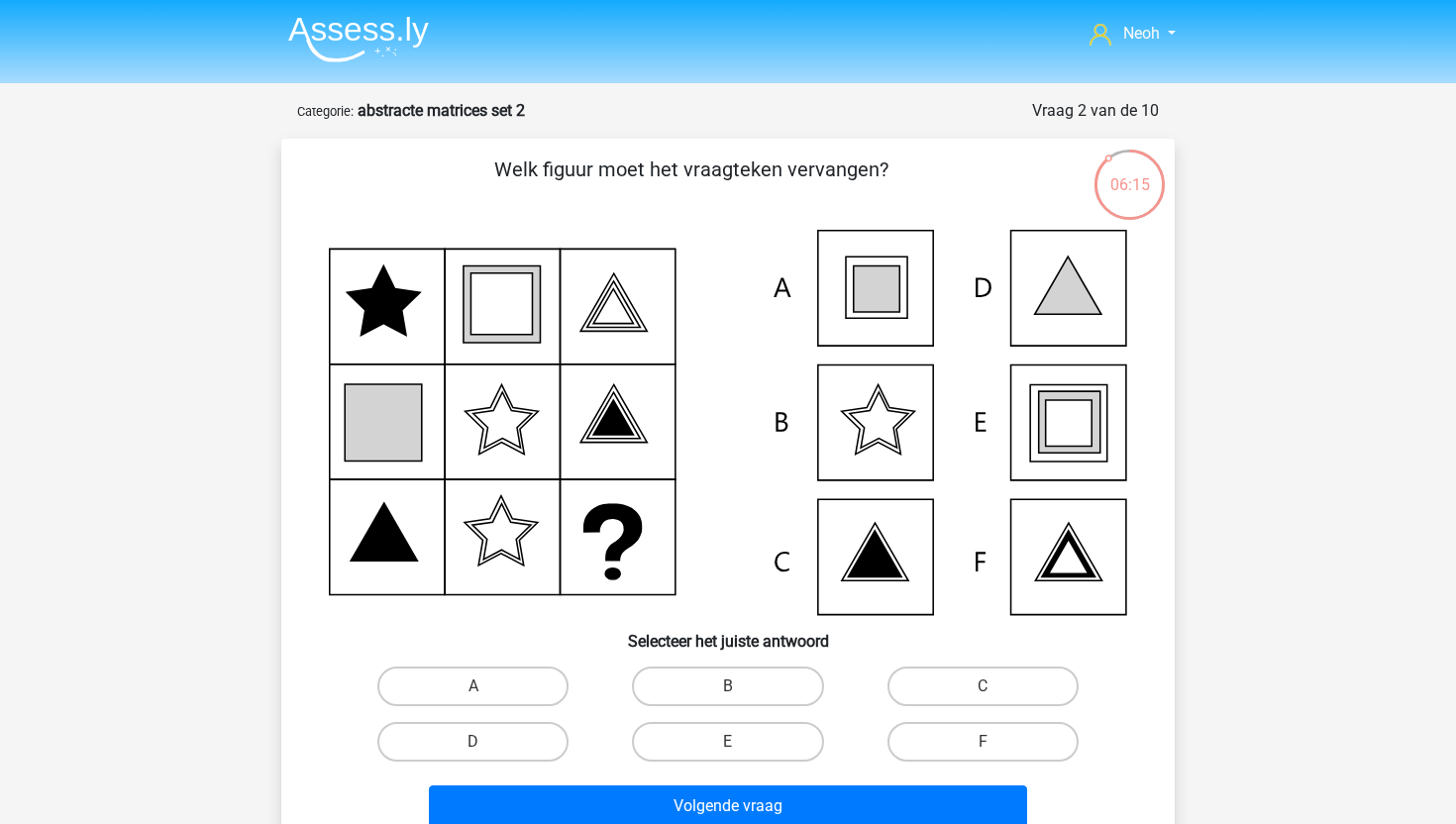 click at bounding box center (359, 39) 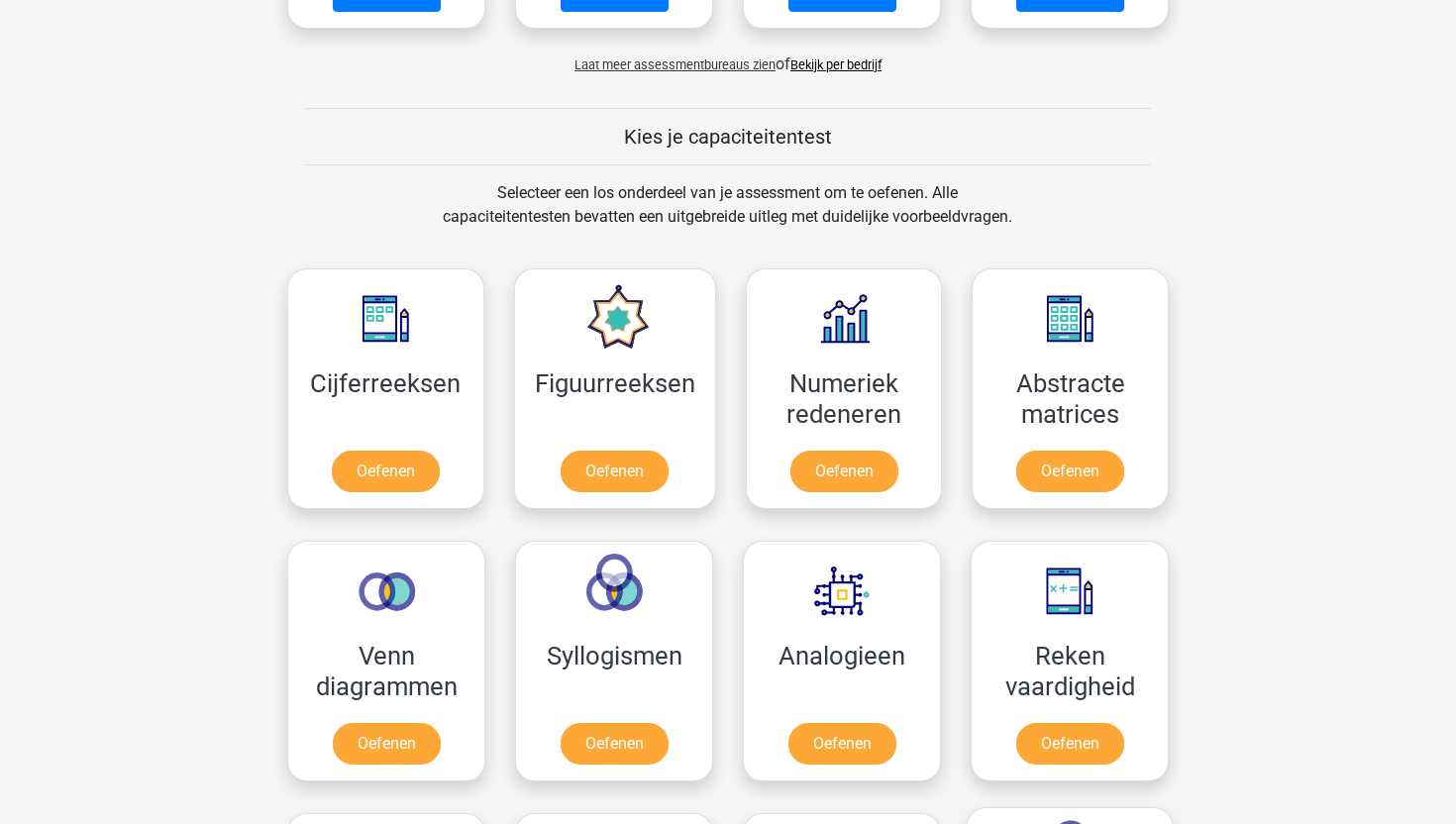 scroll, scrollTop: 665, scrollLeft: 0, axis: vertical 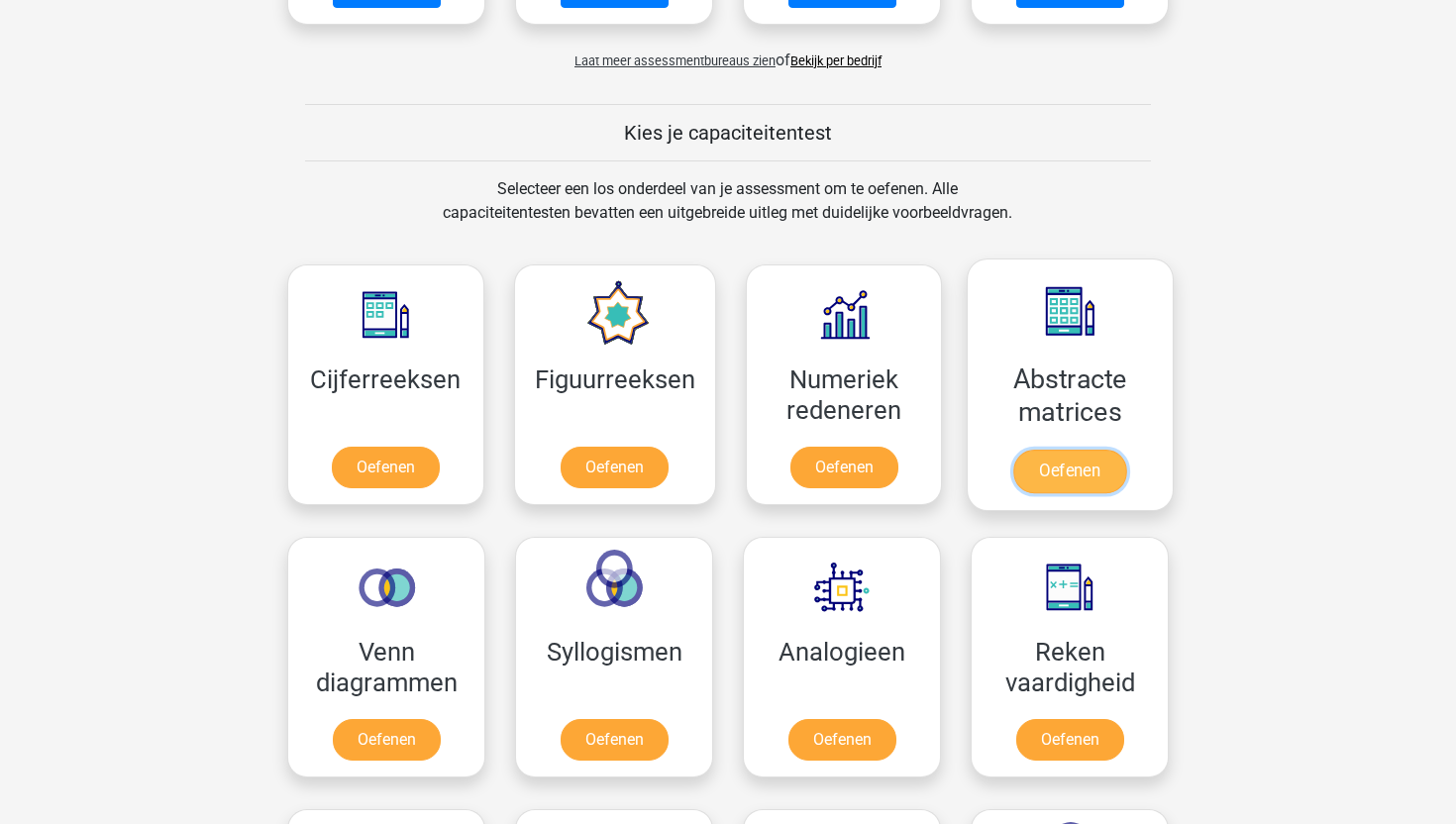click on "Oefenen" at bounding box center [1070, 471] 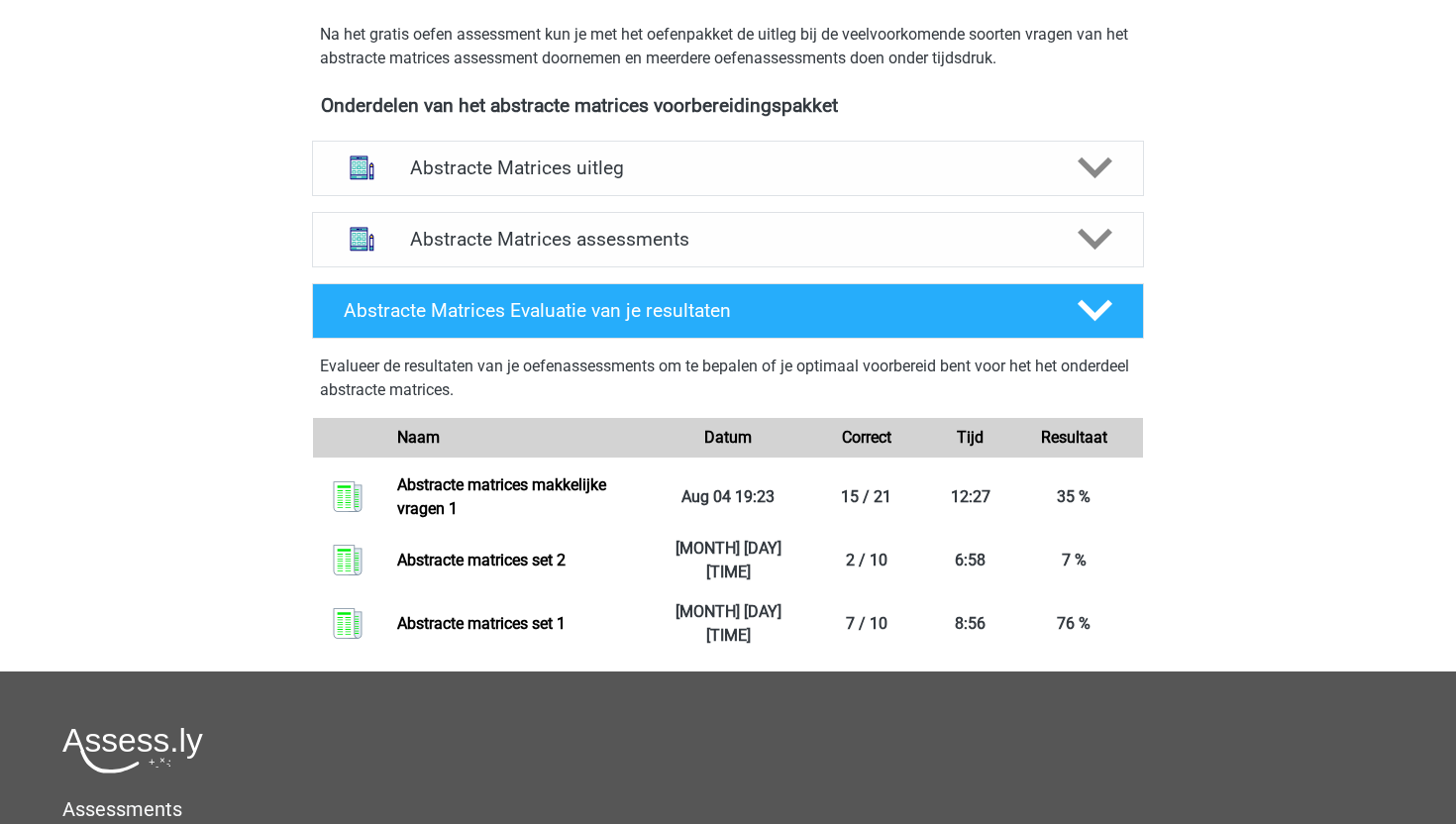 scroll, scrollTop: 682, scrollLeft: 0, axis: vertical 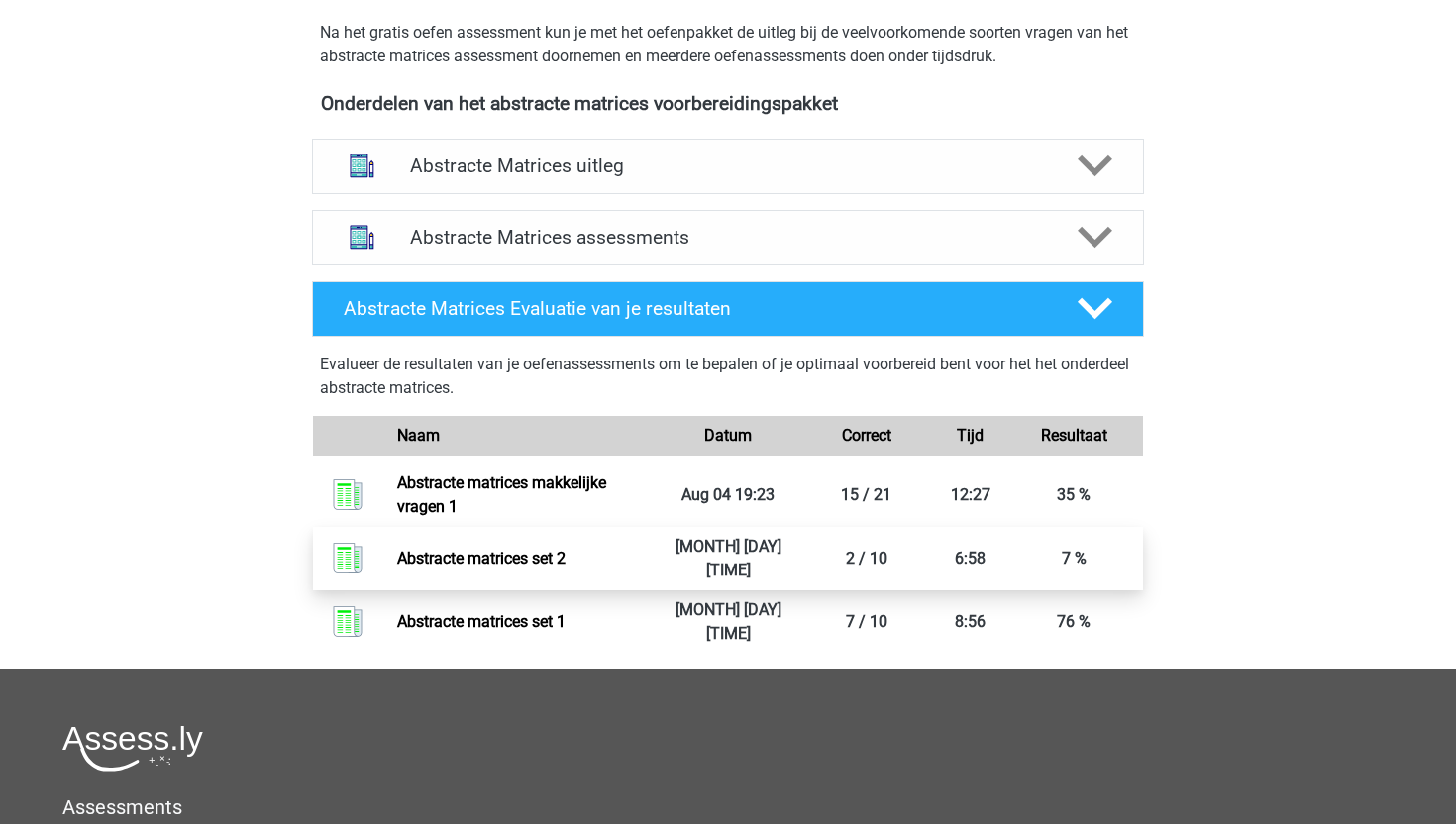 click on "Abstracte matrices set 2" at bounding box center [481, 558] 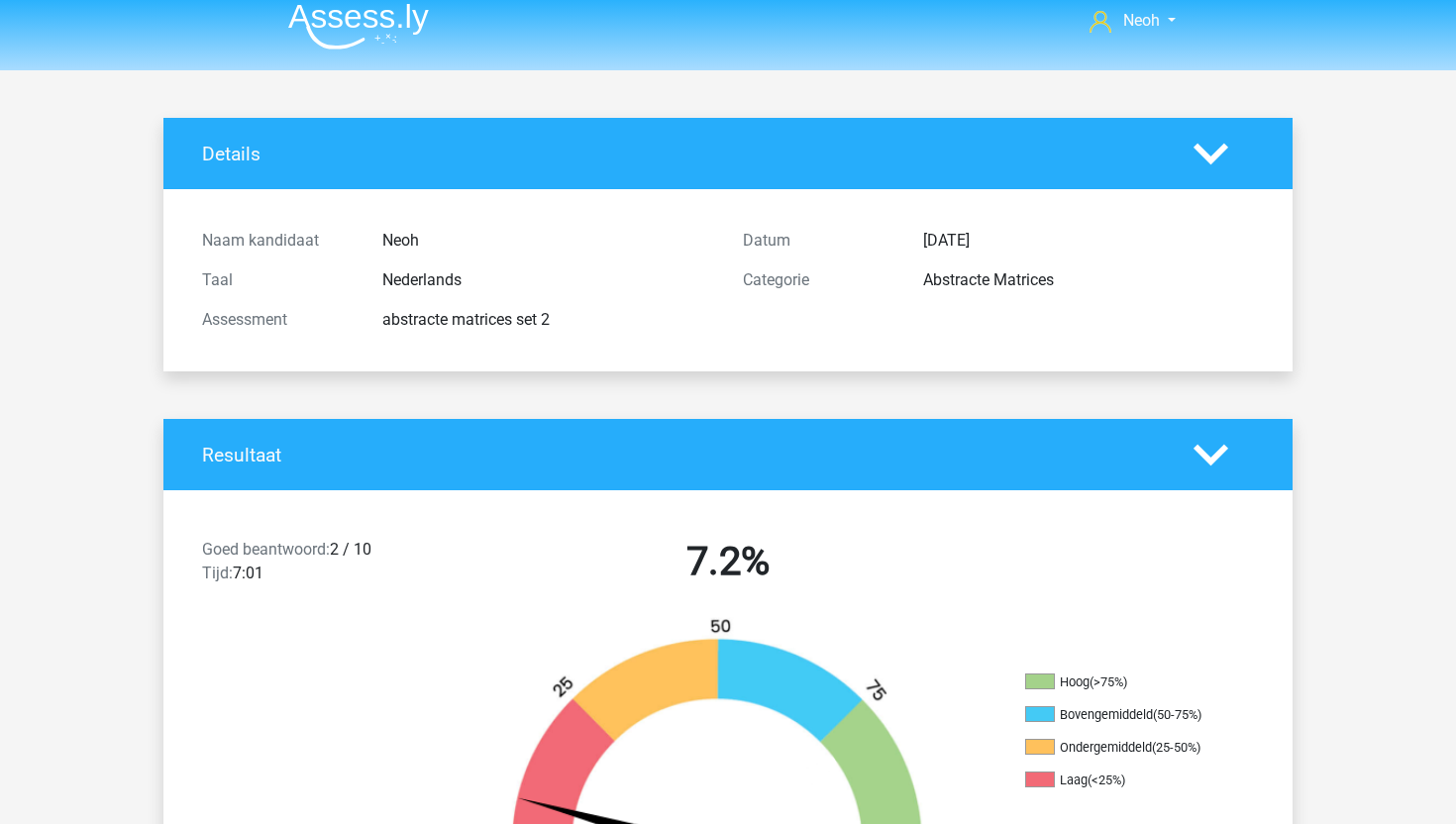 scroll, scrollTop: 0, scrollLeft: 0, axis: both 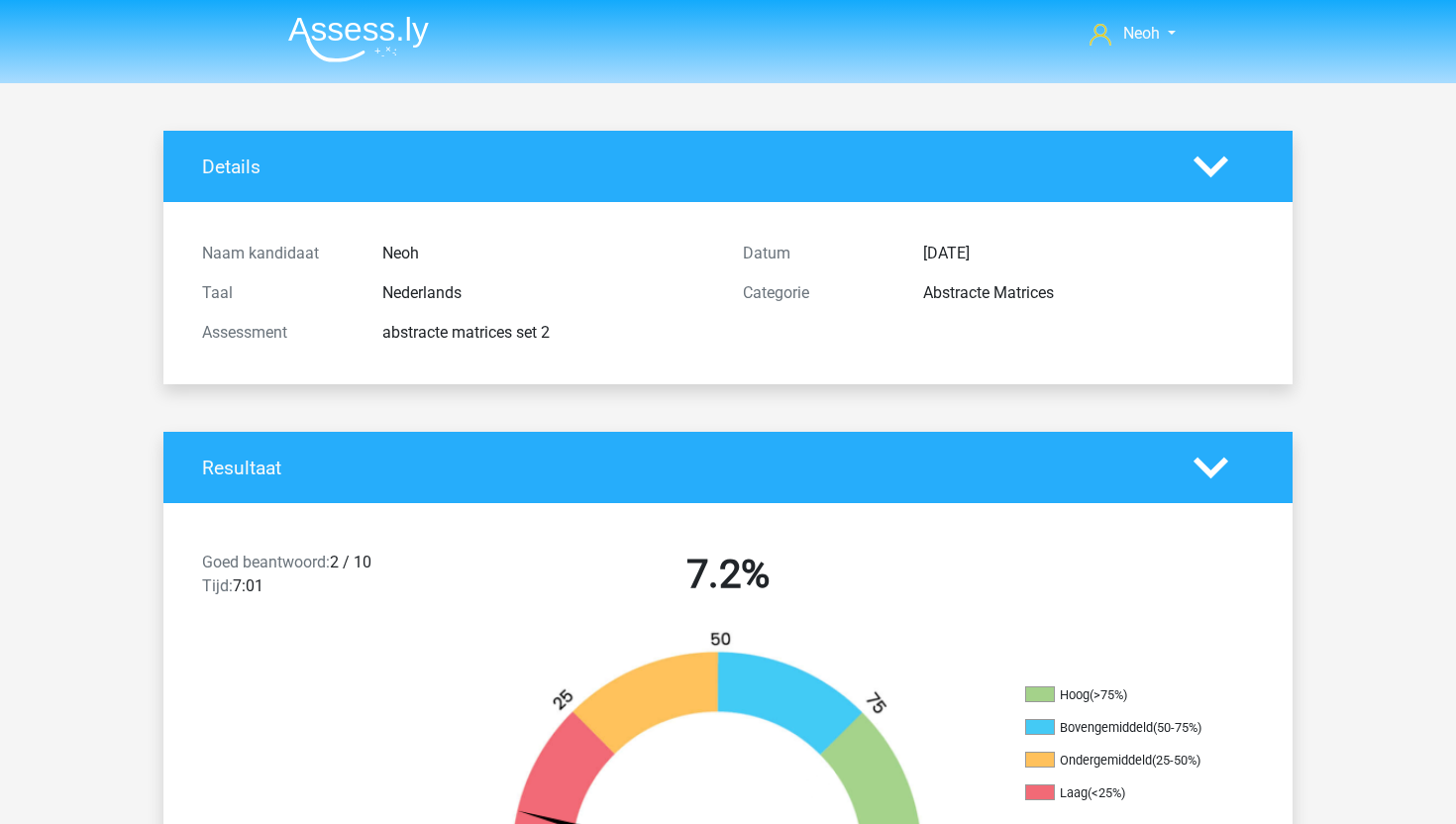 click at bounding box center (359, 39) 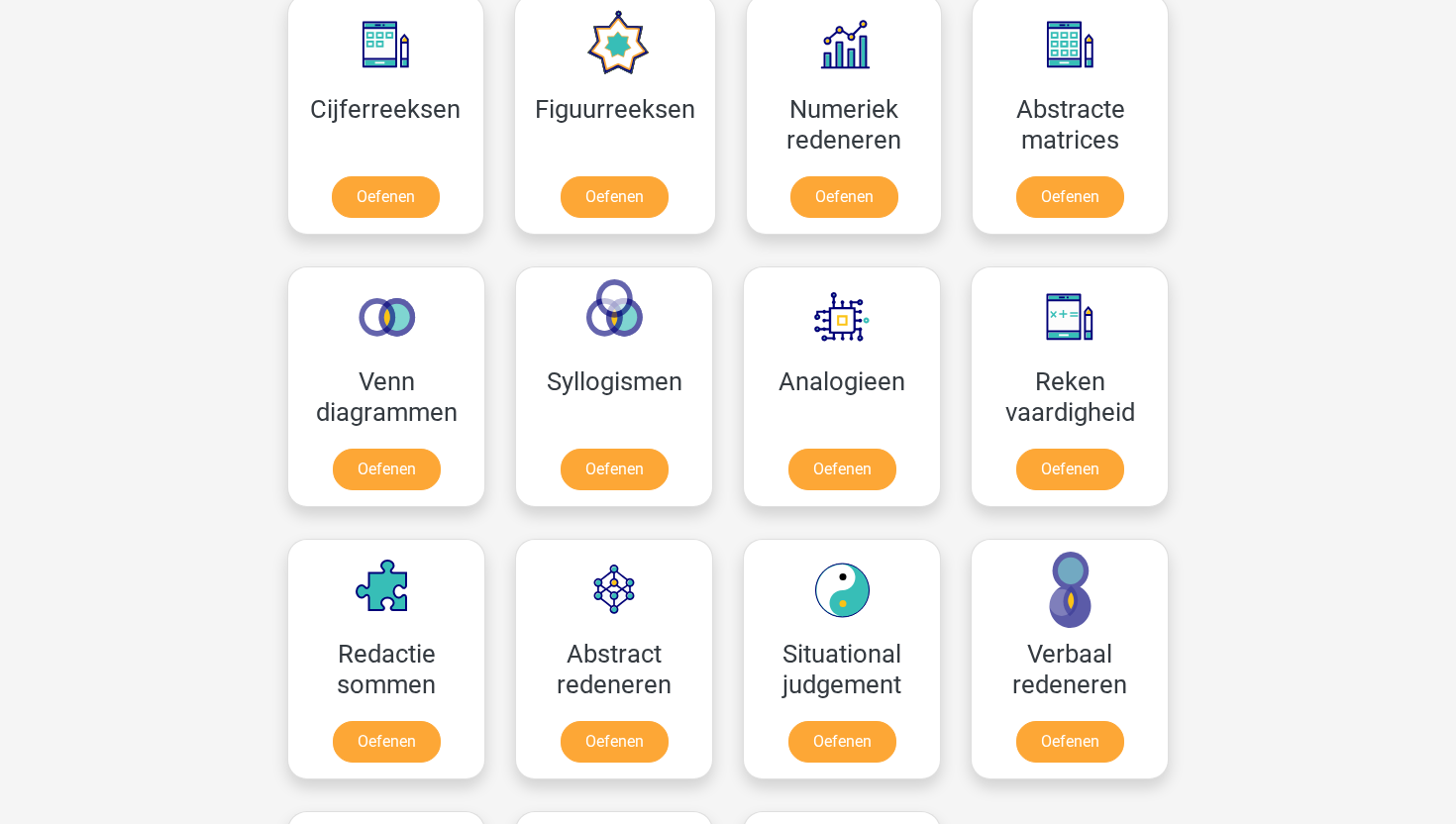 scroll, scrollTop: 825, scrollLeft: 0, axis: vertical 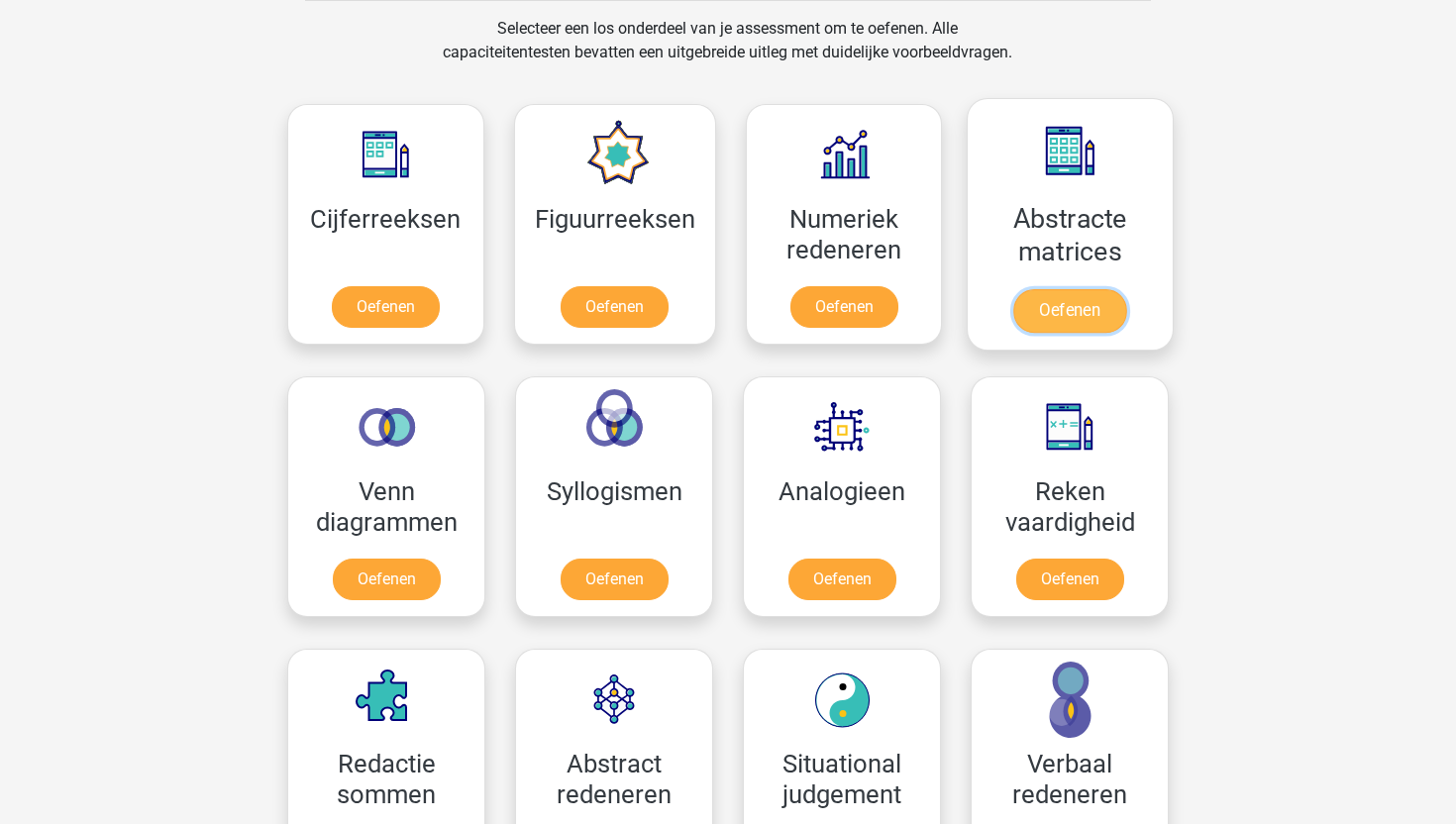click on "Oefenen" at bounding box center (1070, 311) 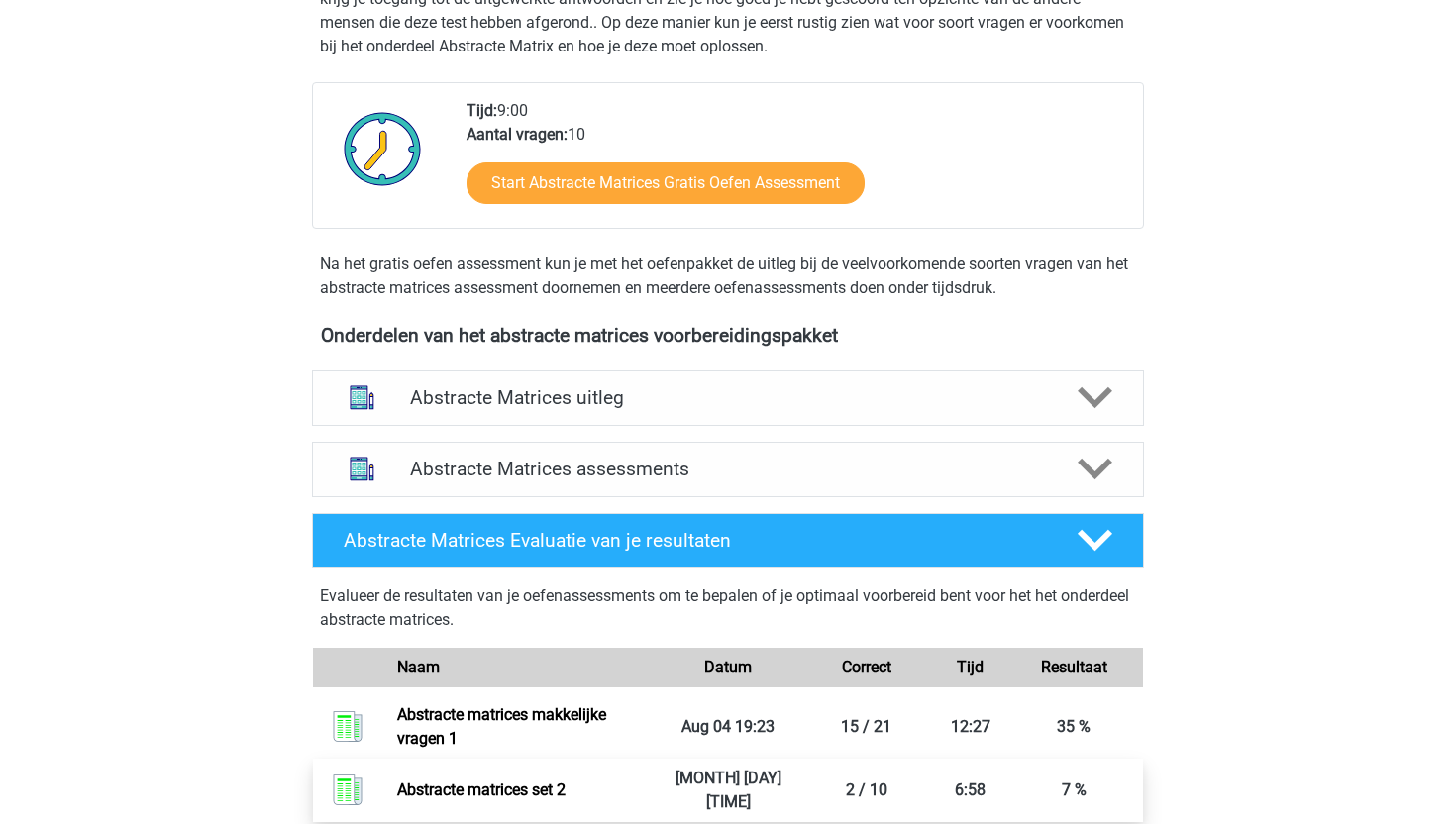 scroll, scrollTop: 450, scrollLeft: 0, axis: vertical 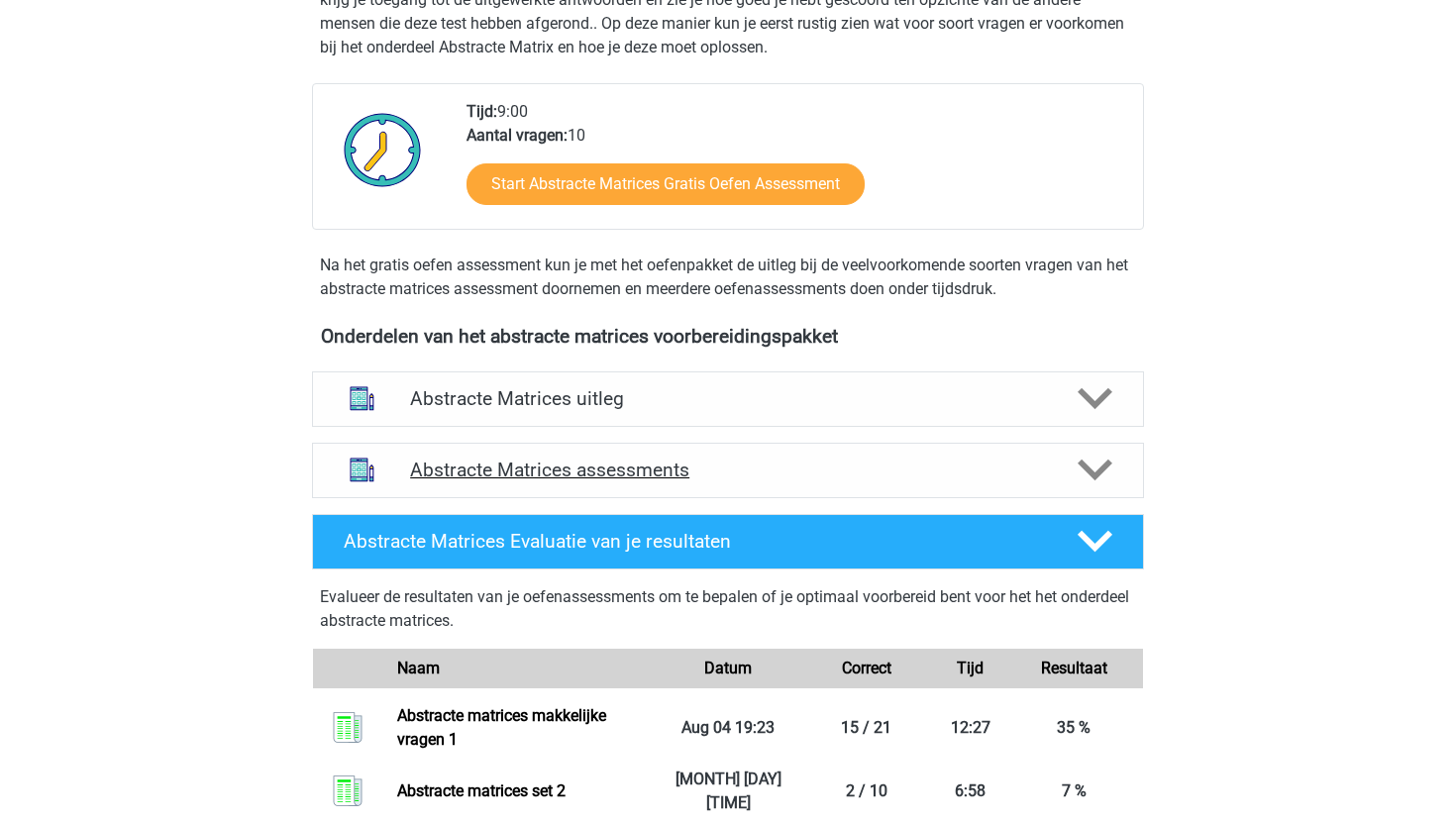 click 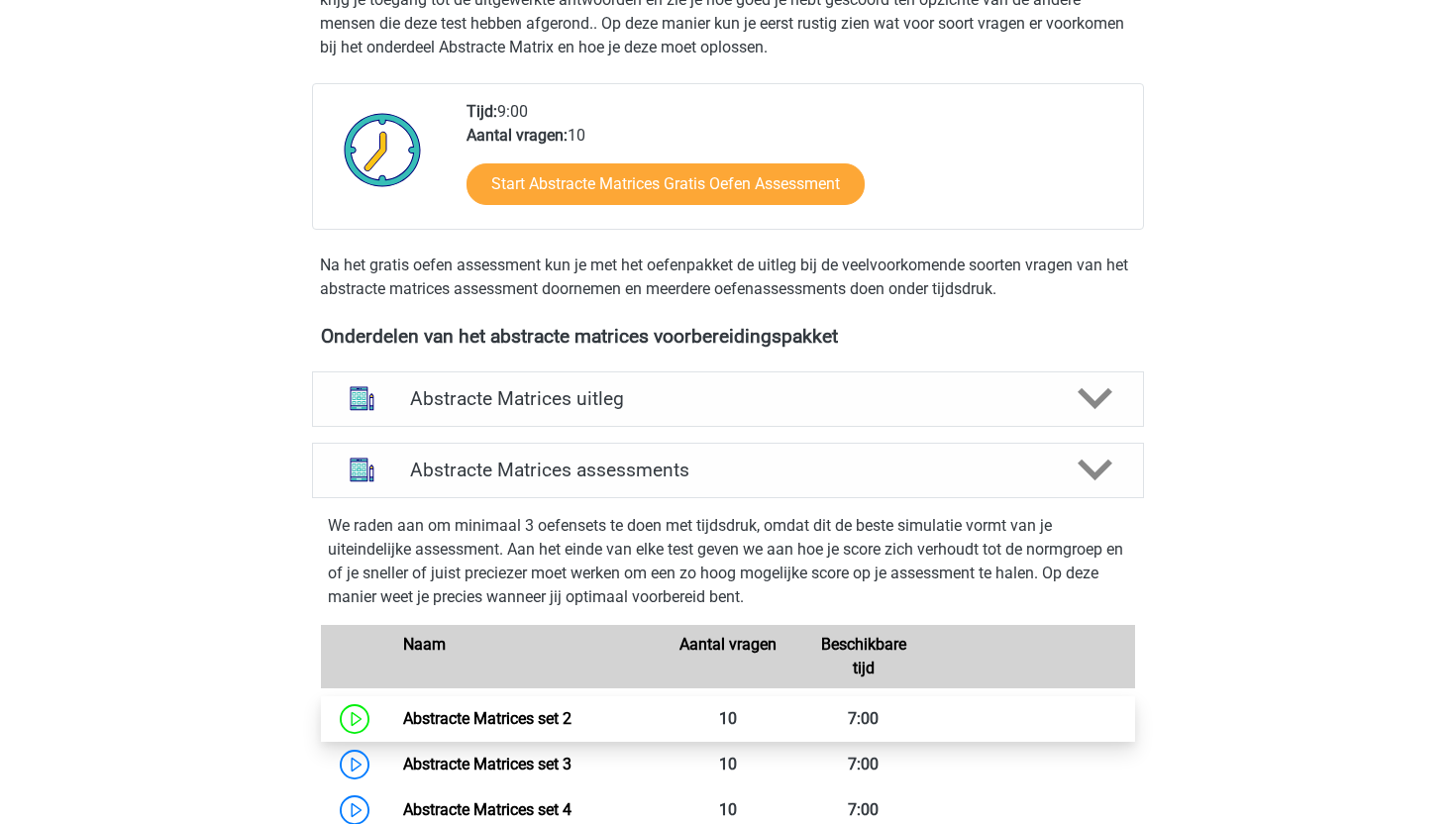 click on "Abstracte Matrices
set 2" at bounding box center (487, 718) 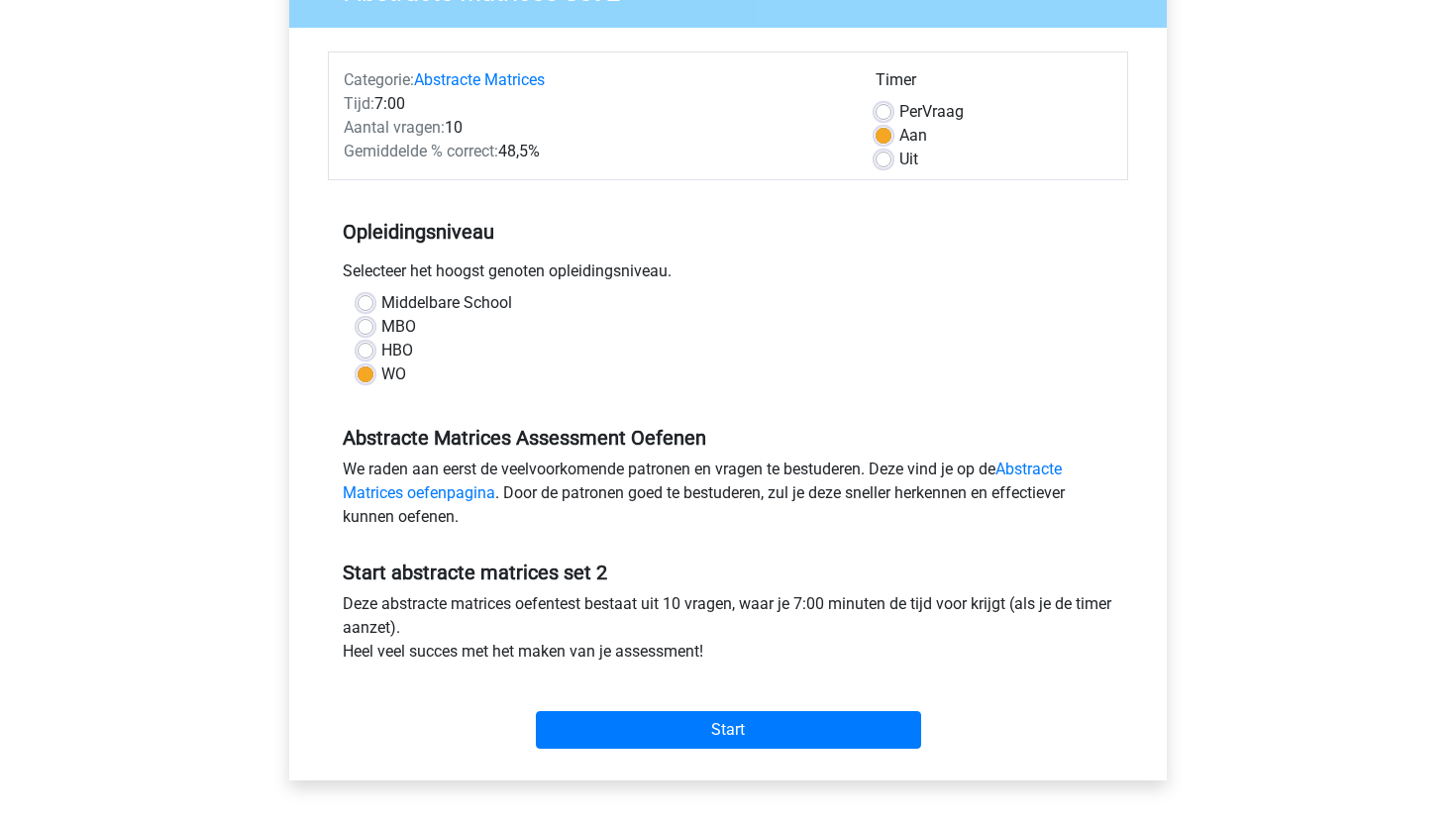 scroll, scrollTop: 212, scrollLeft: 0, axis: vertical 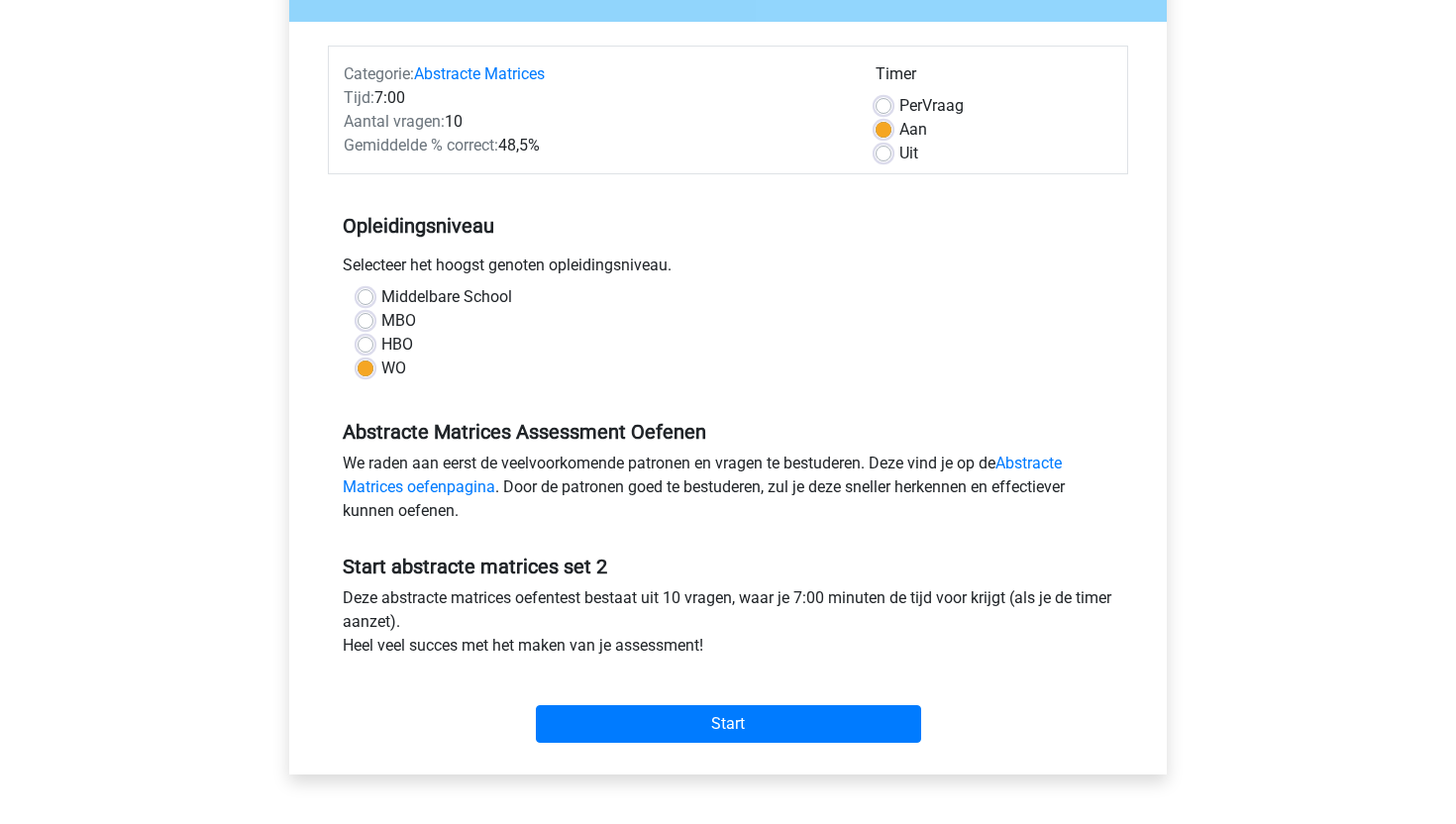 click on "Start" at bounding box center (728, 708) 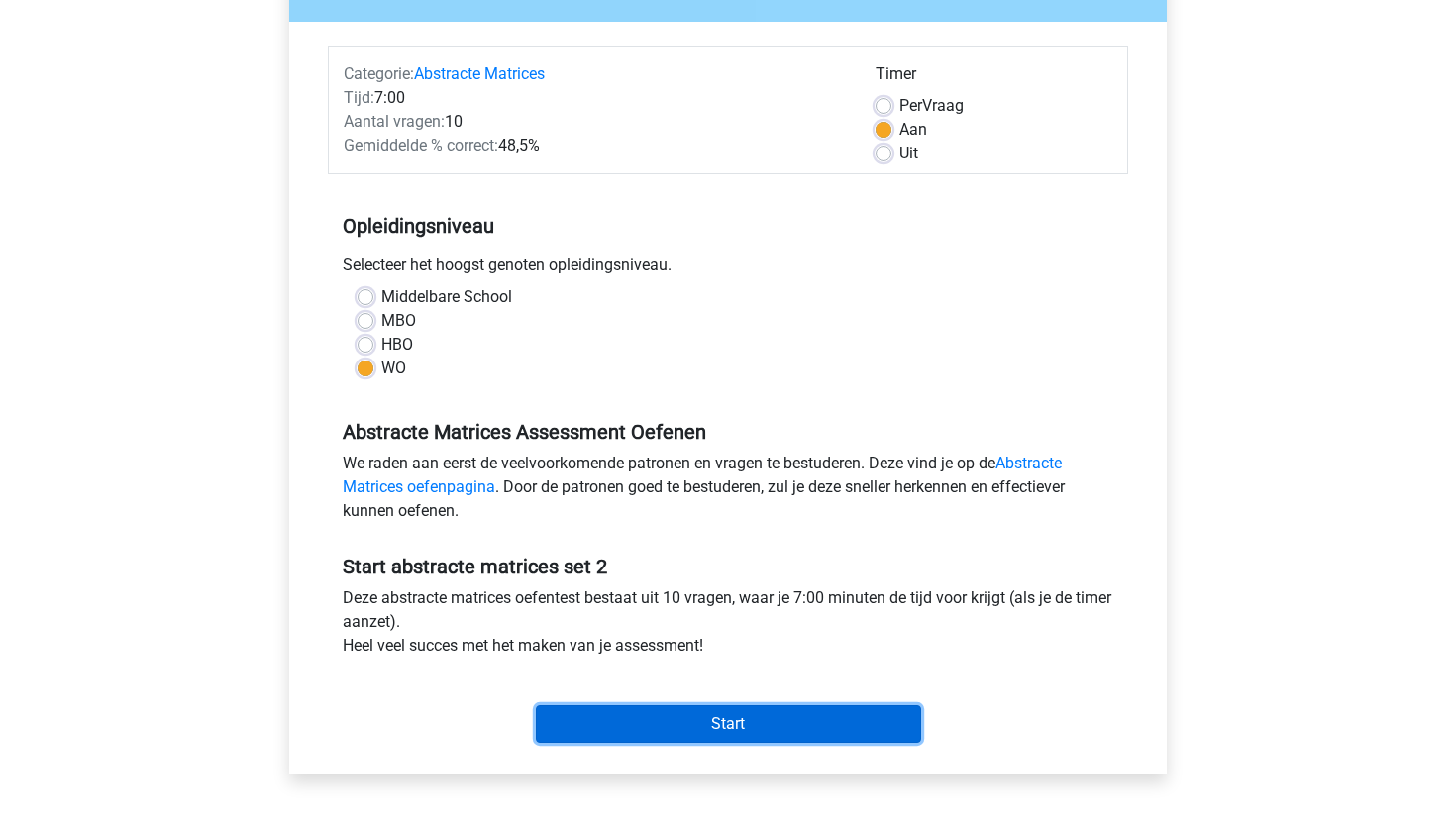 click on "Start" at bounding box center [728, 724] 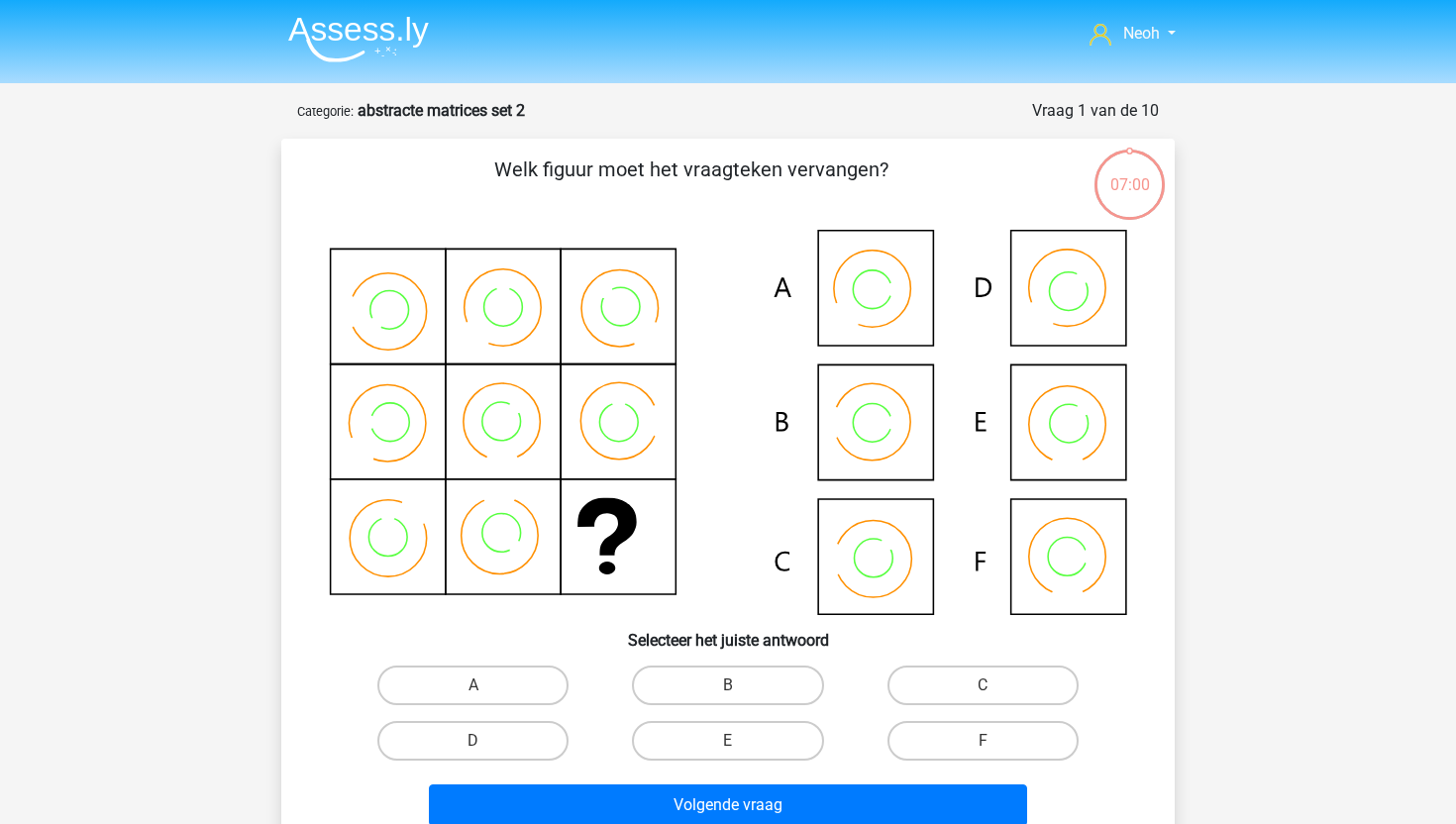 scroll, scrollTop: 0, scrollLeft: 0, axis: both 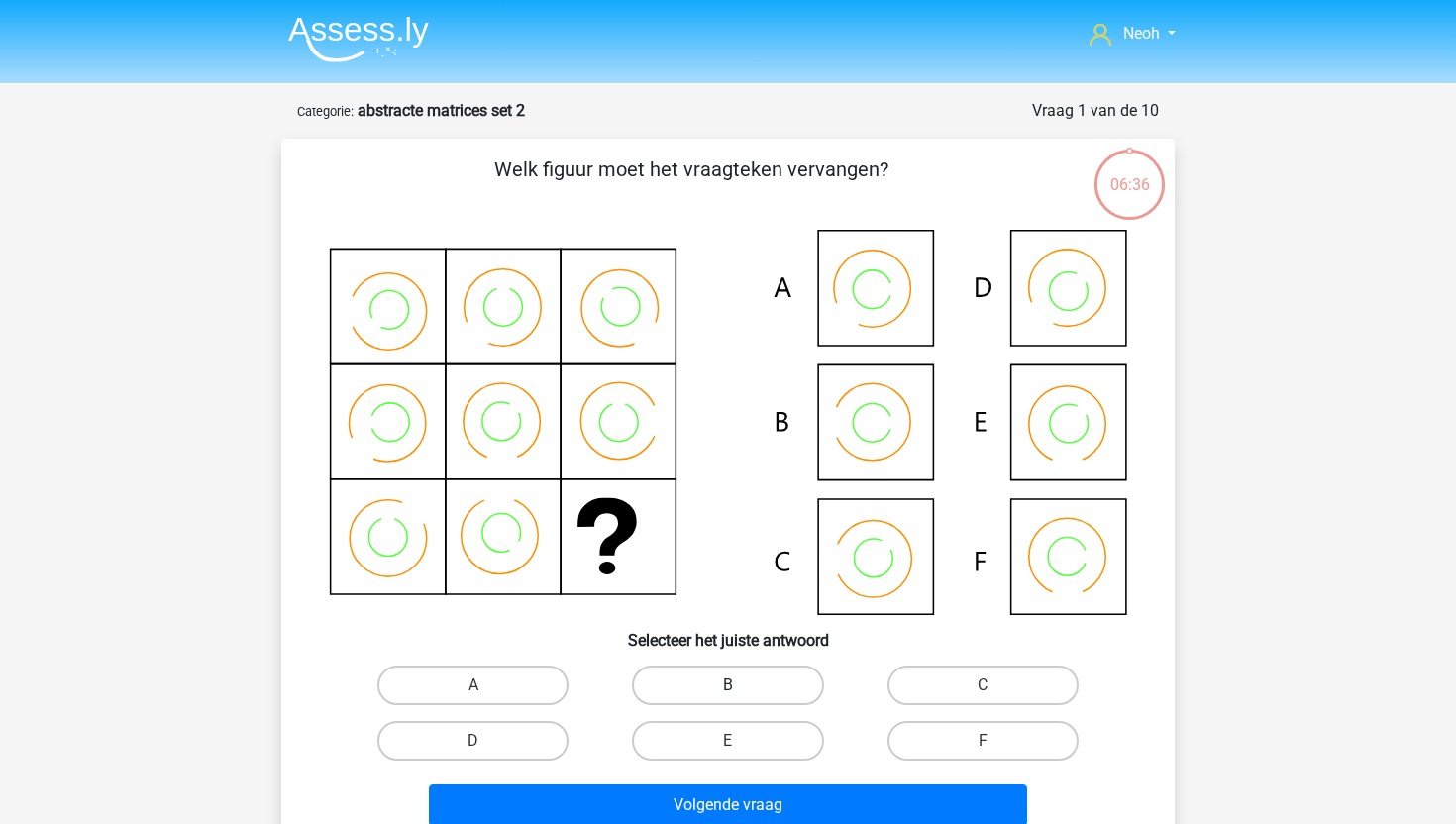 click on "B" at bounding box center [727, 685] 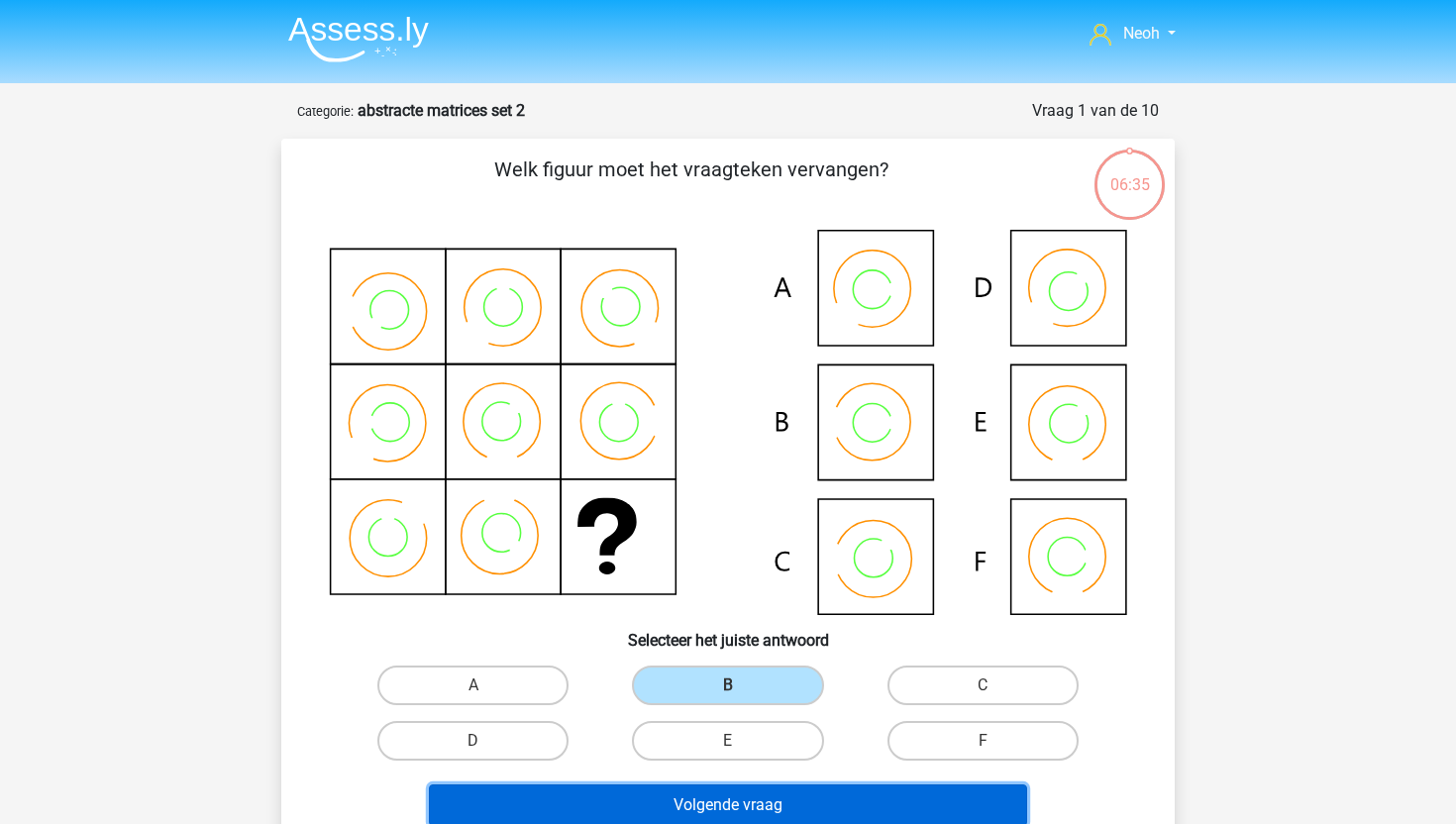 click on "Volgende vraag" at bounding box center [728, 805] 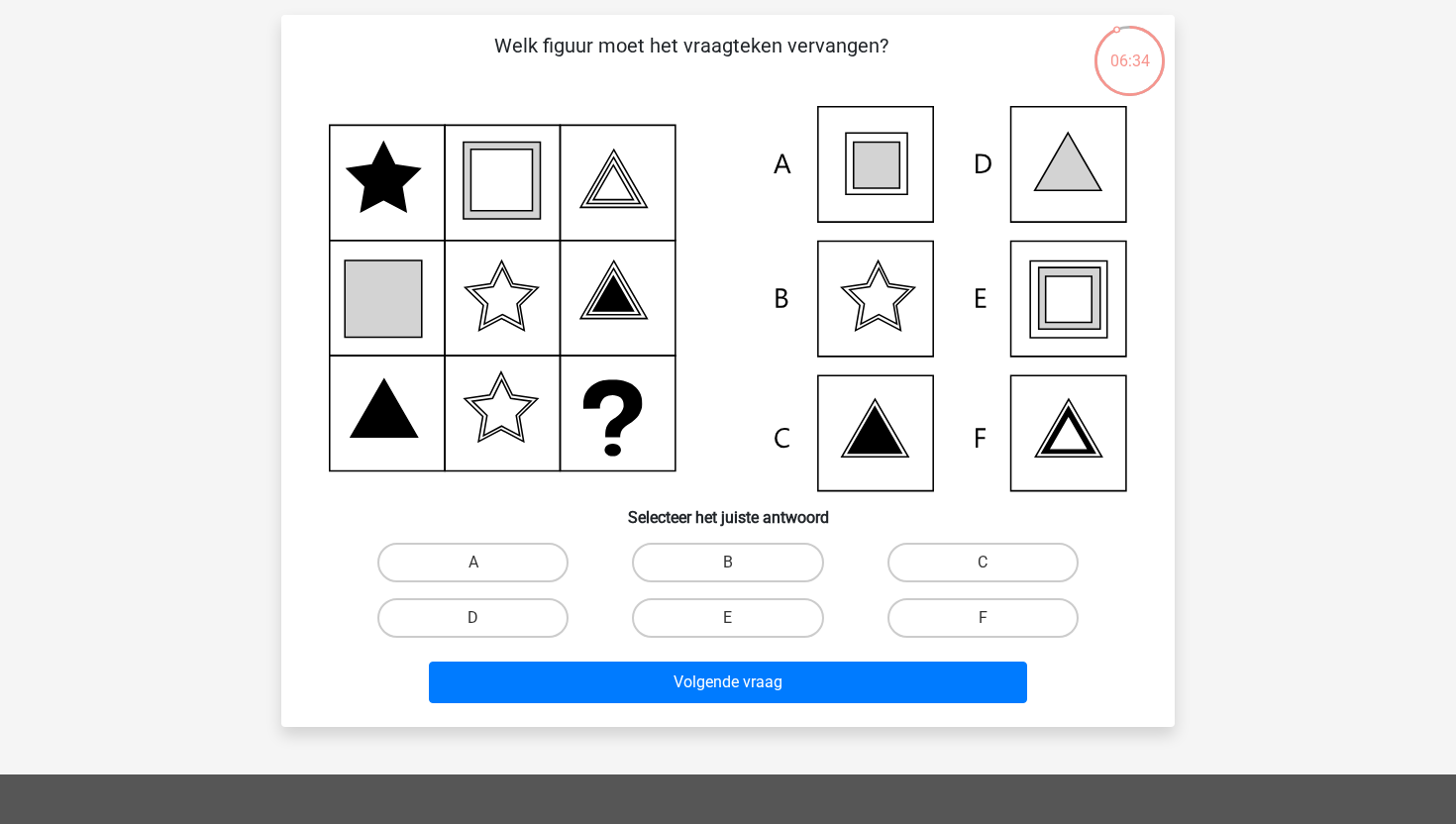 scroll, scrollTop: 121, scrollLeft: 0, axis: vertical 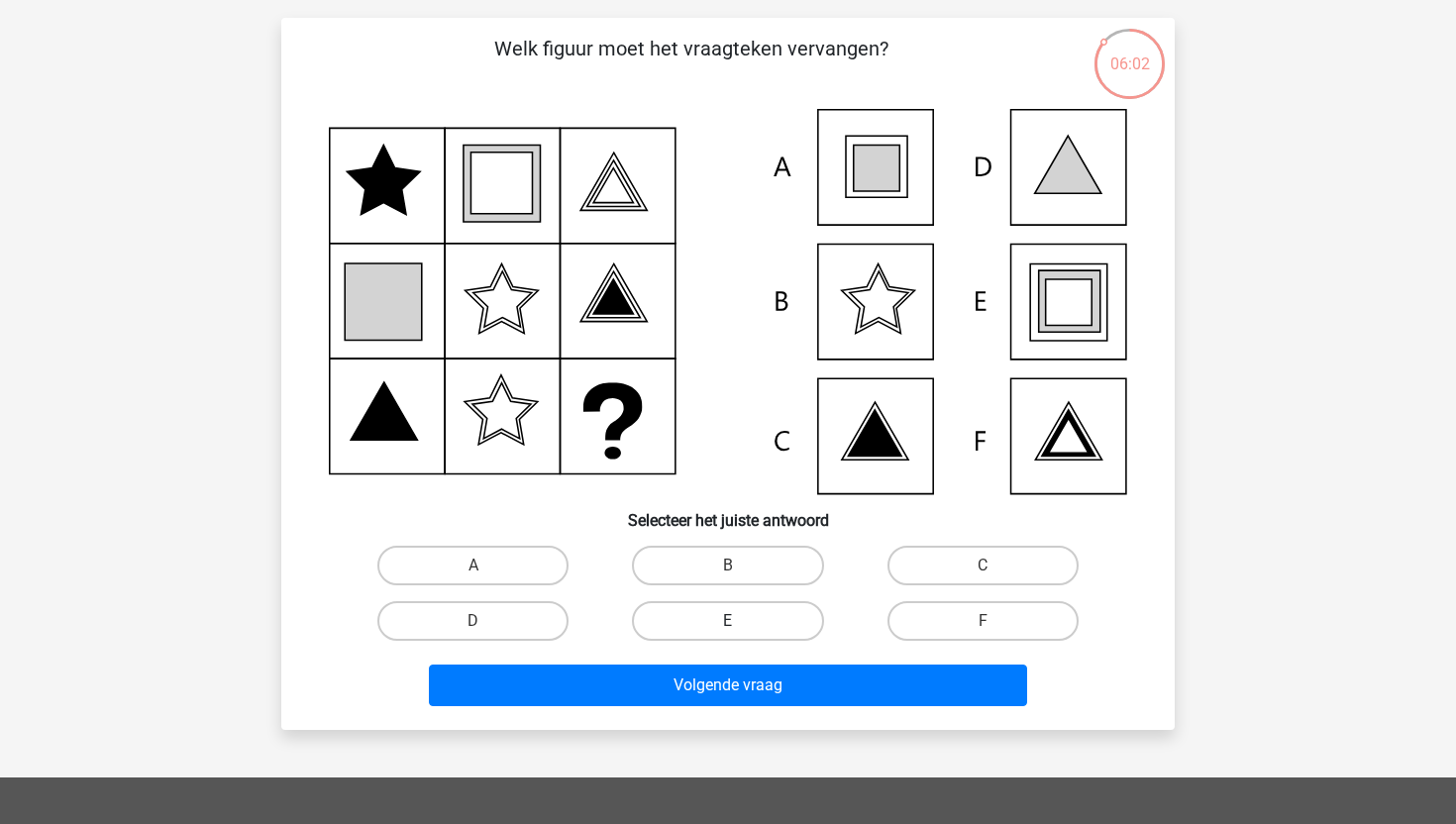 click on "E" at bounding box center (727, 621) 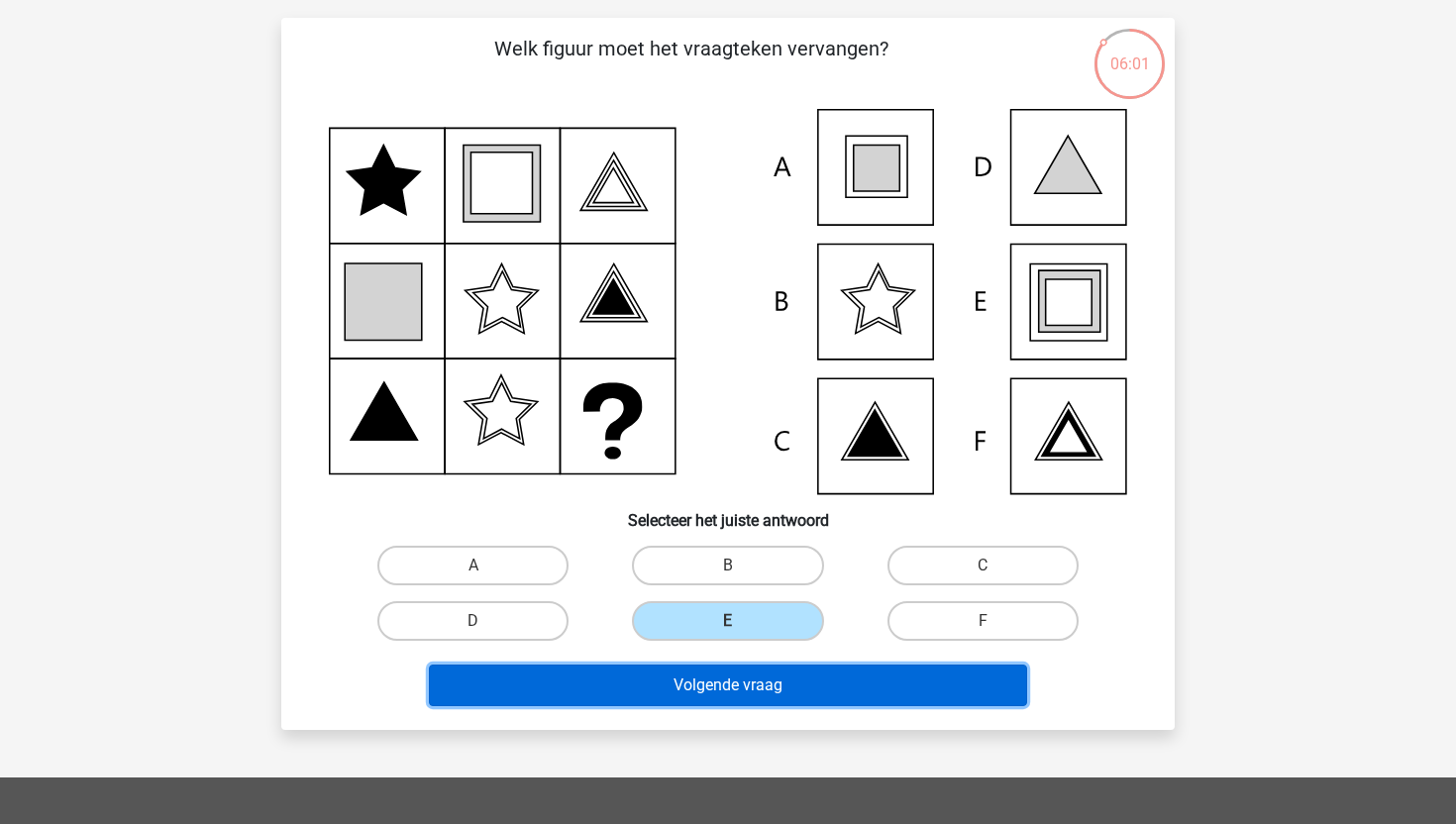 click on "Volgende vraag" at bounding box center (728, 685) 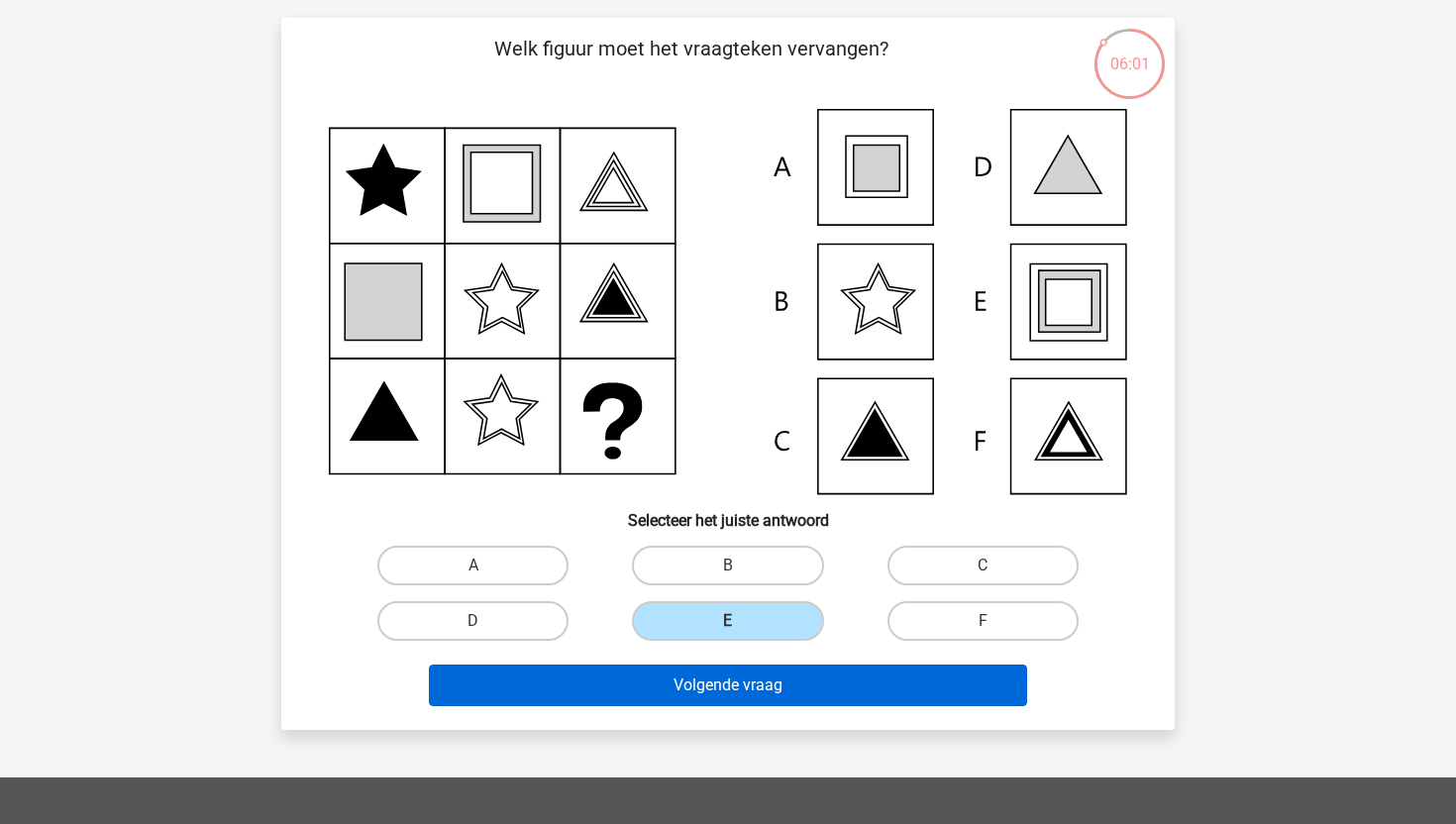 scroll, scrollTop: 99, scrollLeft: 0, axis: vertical 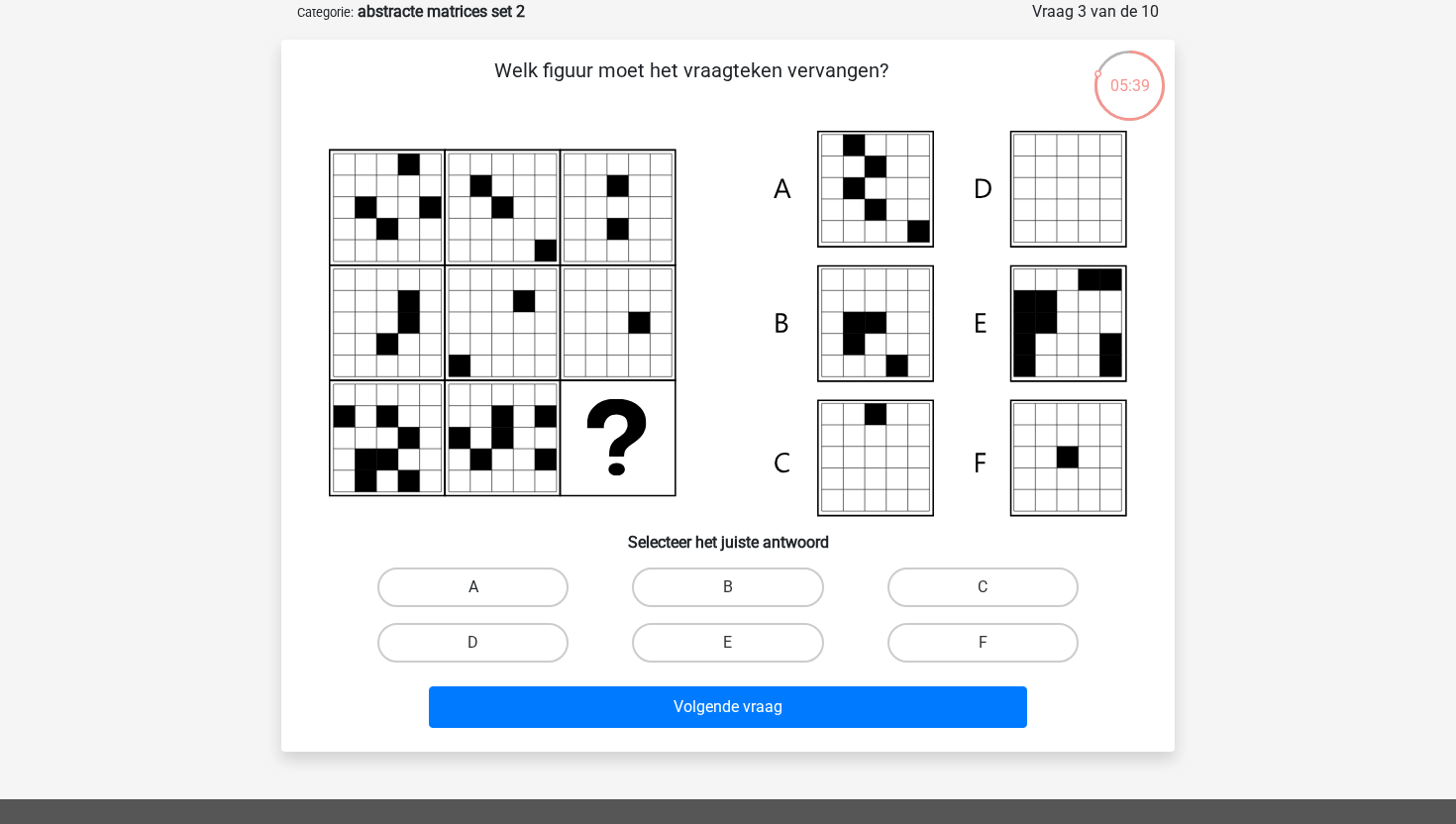 click on "A" at bounding box center [472, 587] 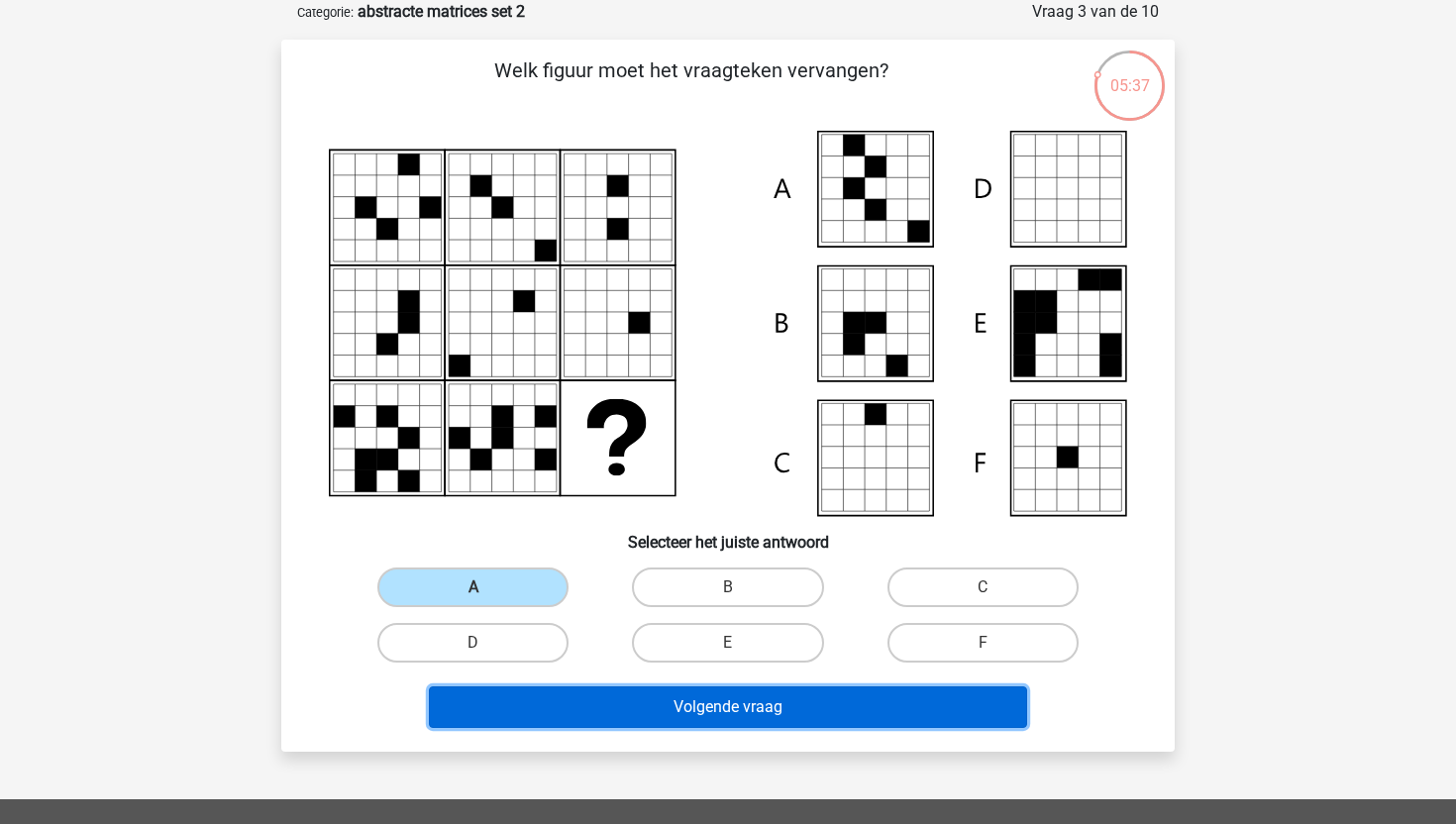 click on "Volgende vraag" at bounding box center (728, 707) 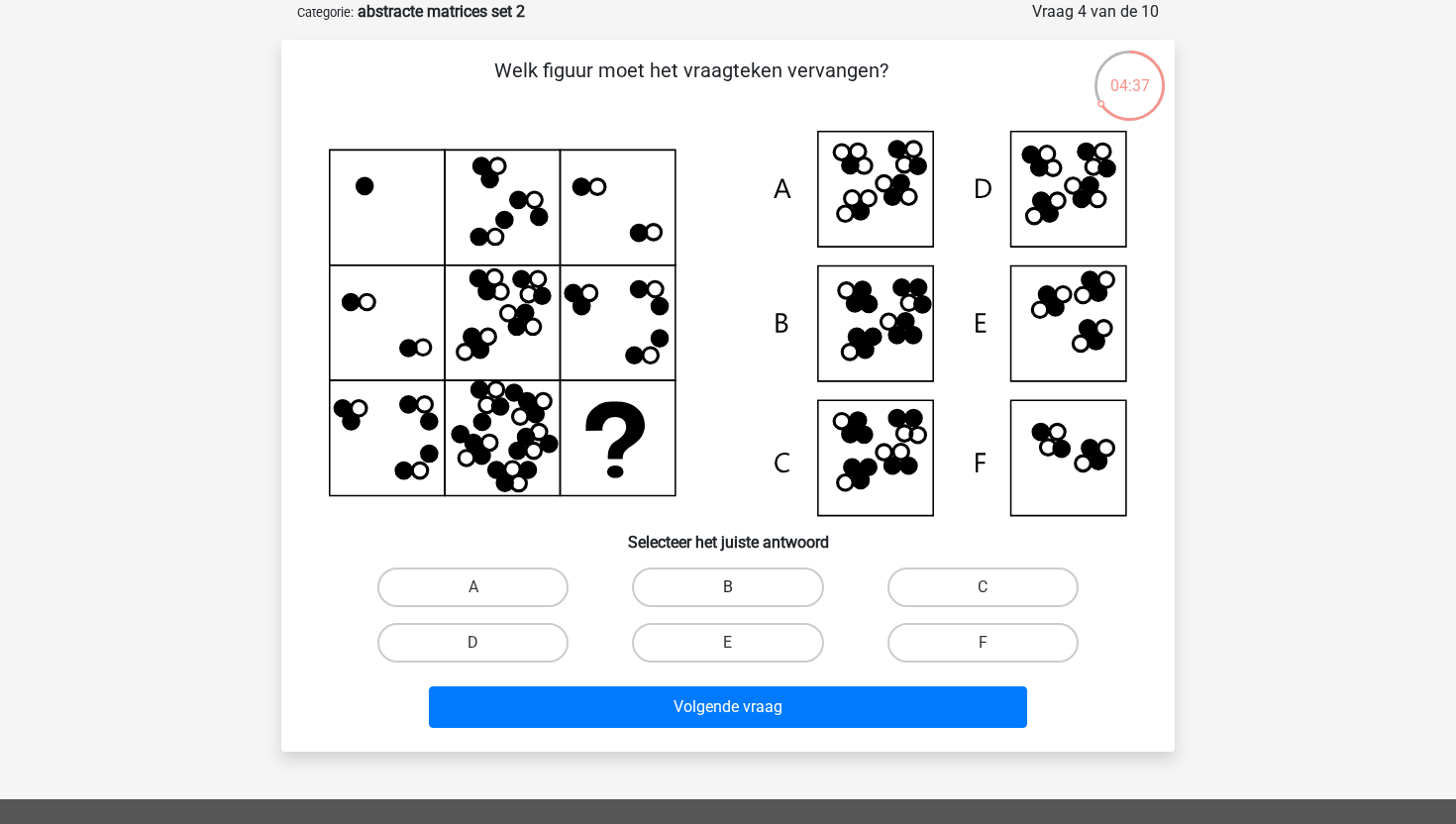 click on "B" at bounding box center (727, 587) 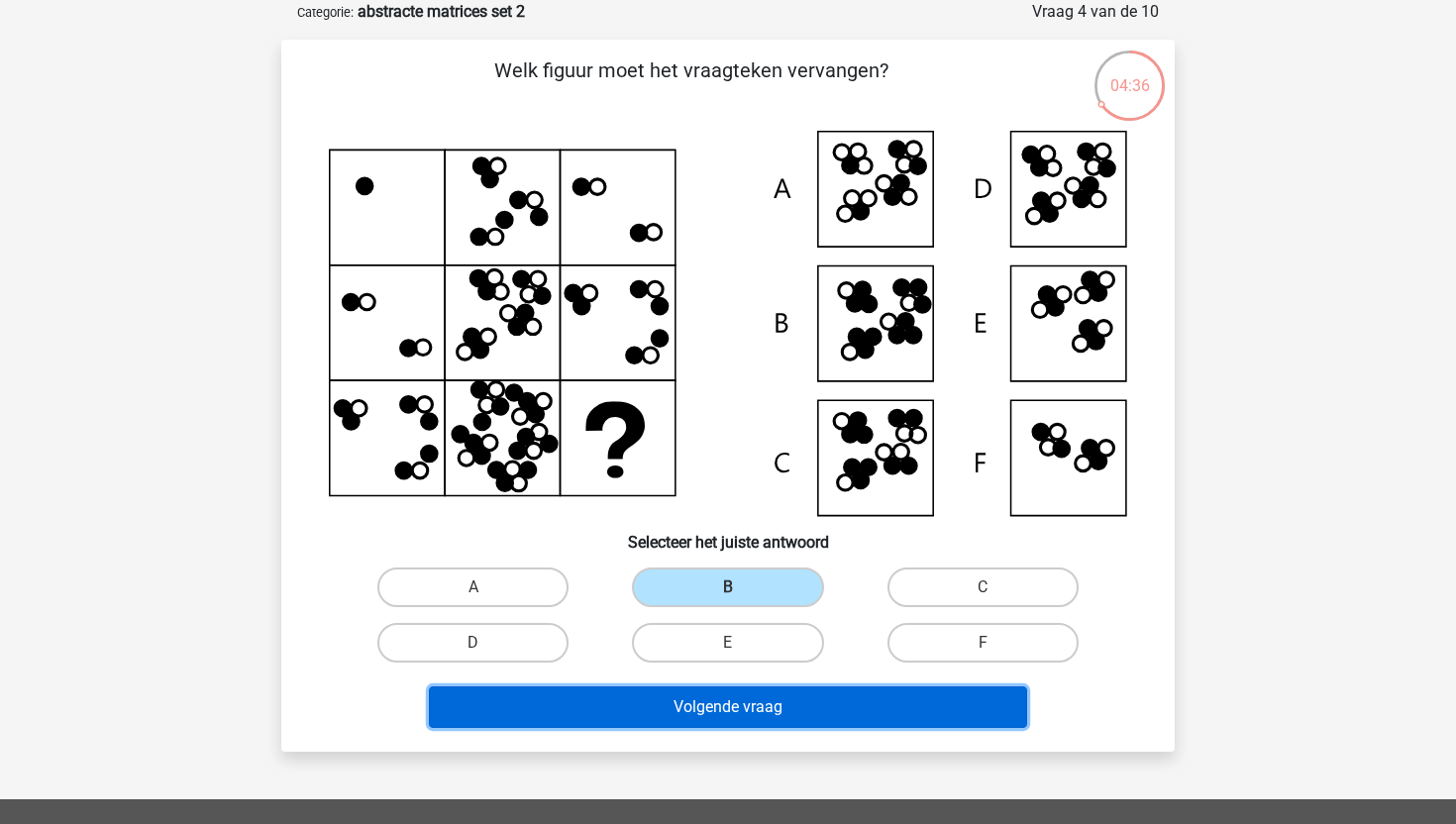 click on "Volgende vraag" at bounding box center (728, 707) 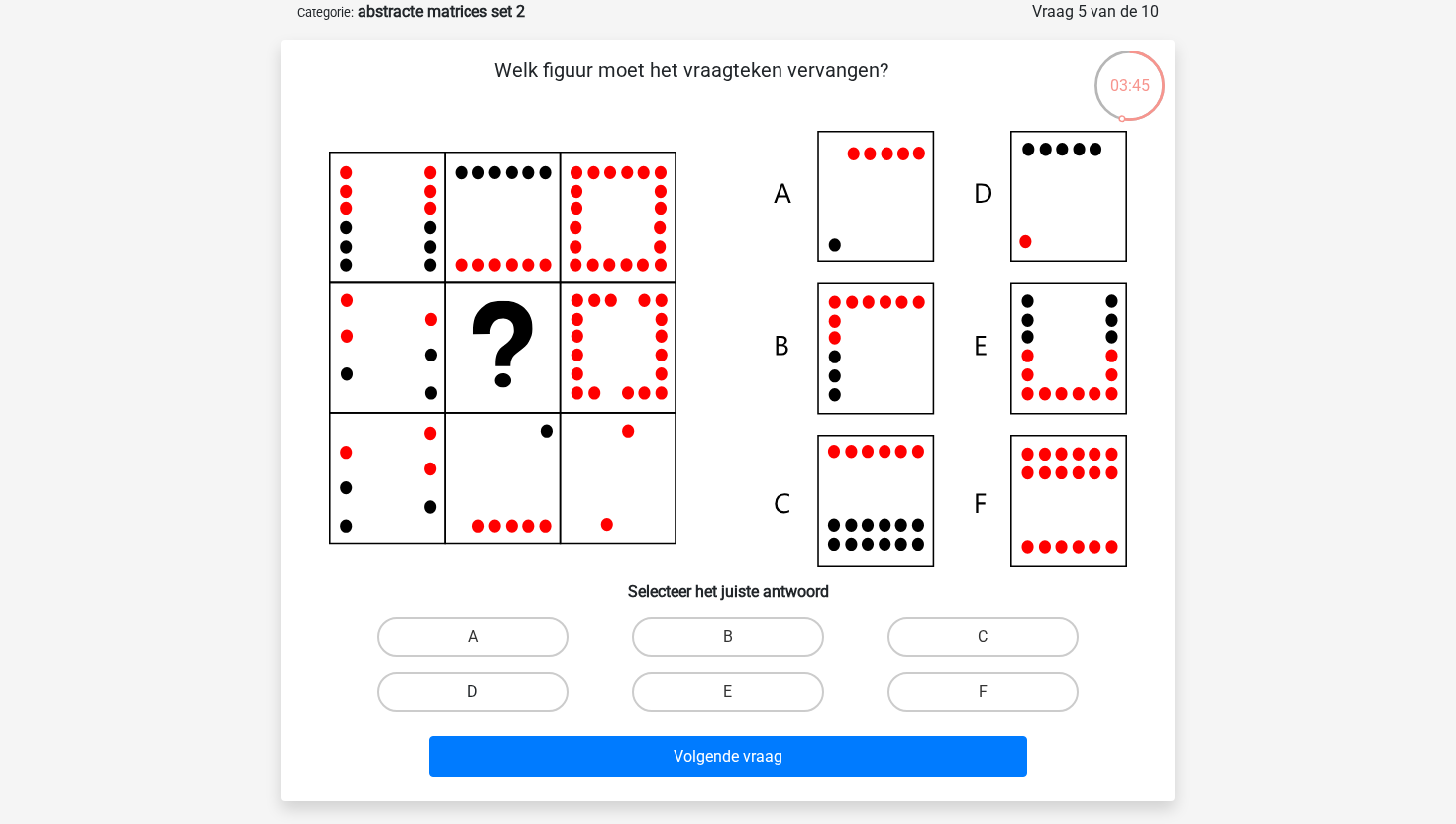 click on "D" at bounding box center [472, 692] 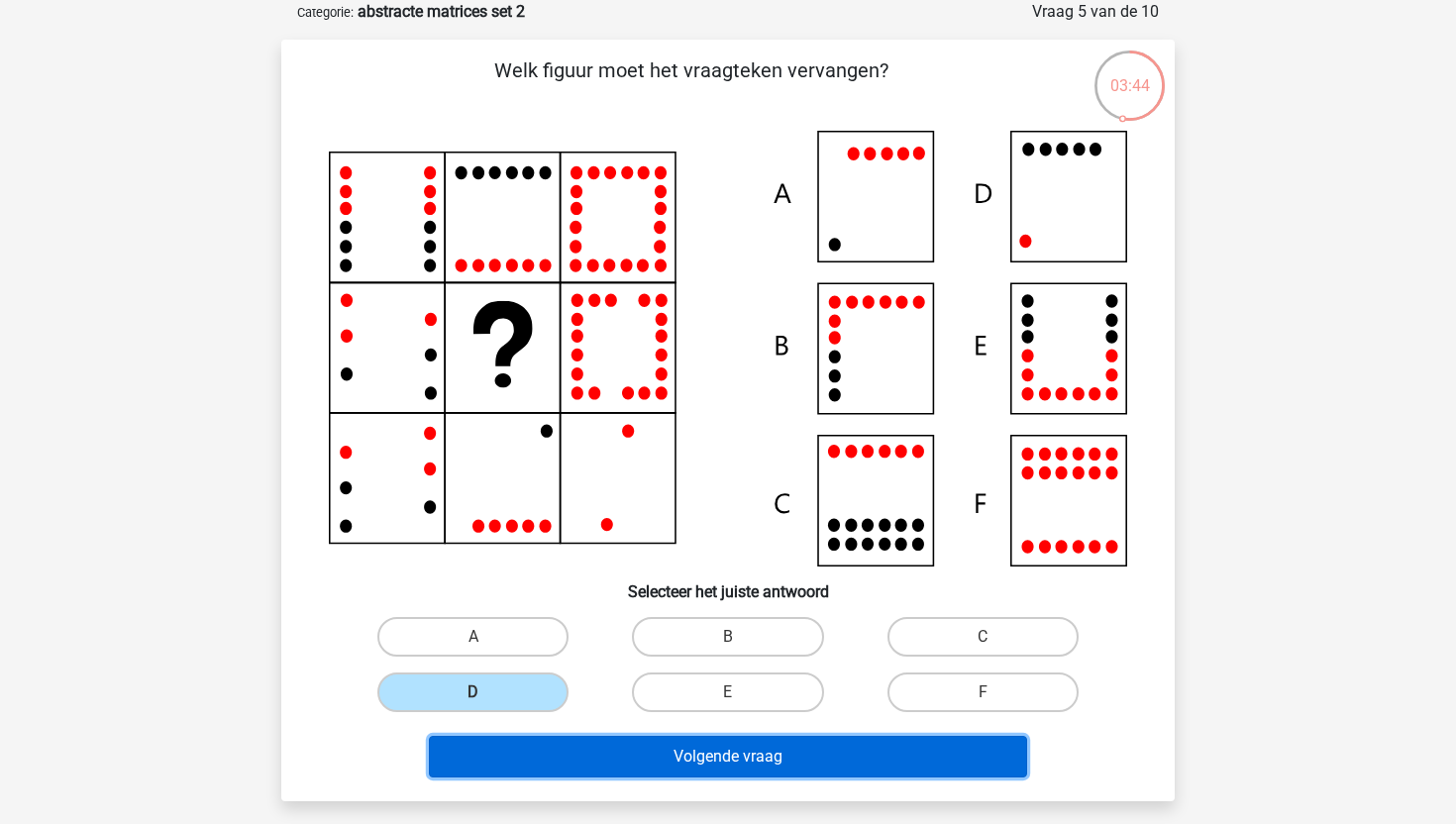 click on "Volgende vraag" at bounding box center (728, 757) 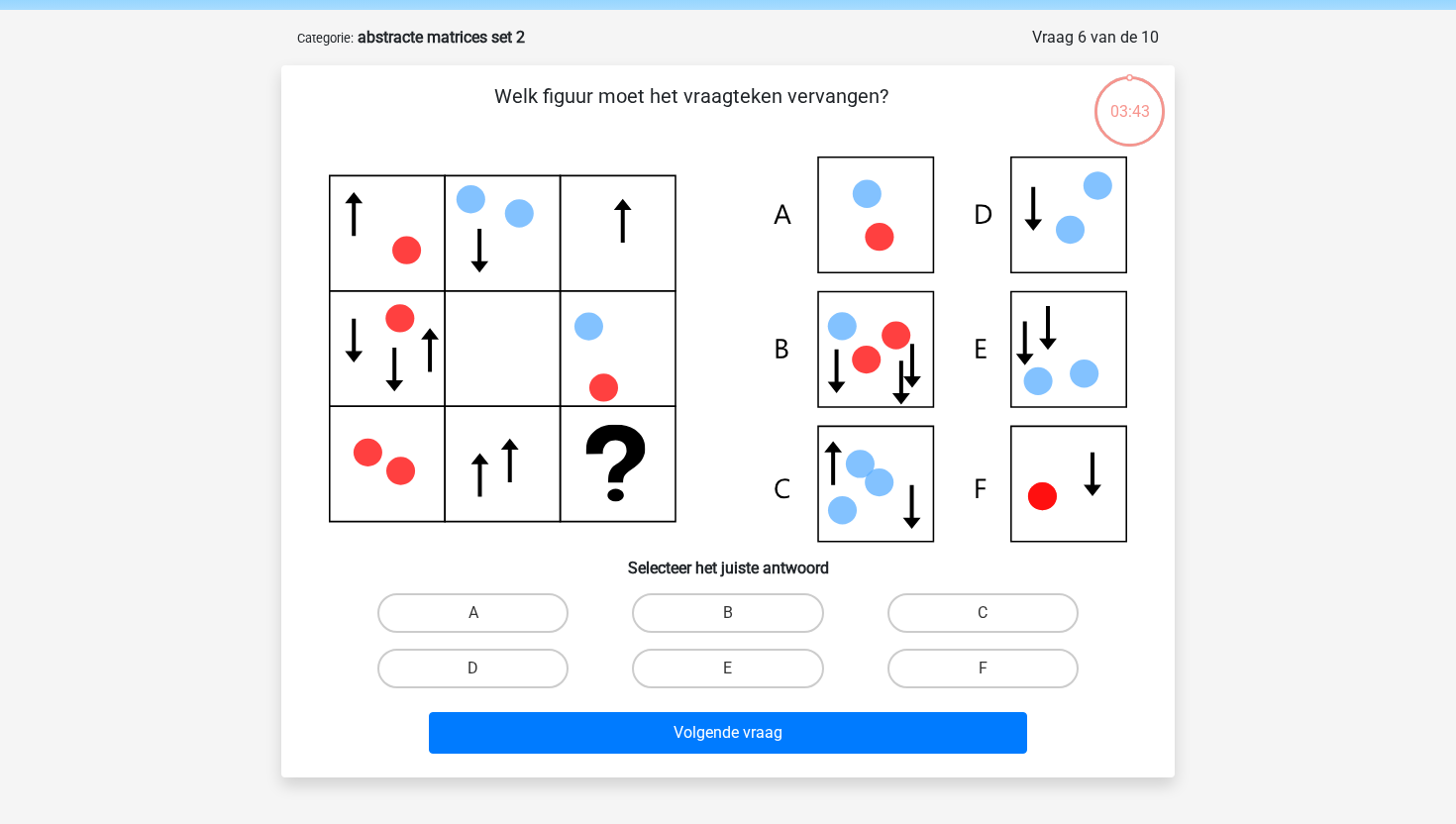 scroll, scrollTop: 90, scrollLeft: 0, axis: vertical 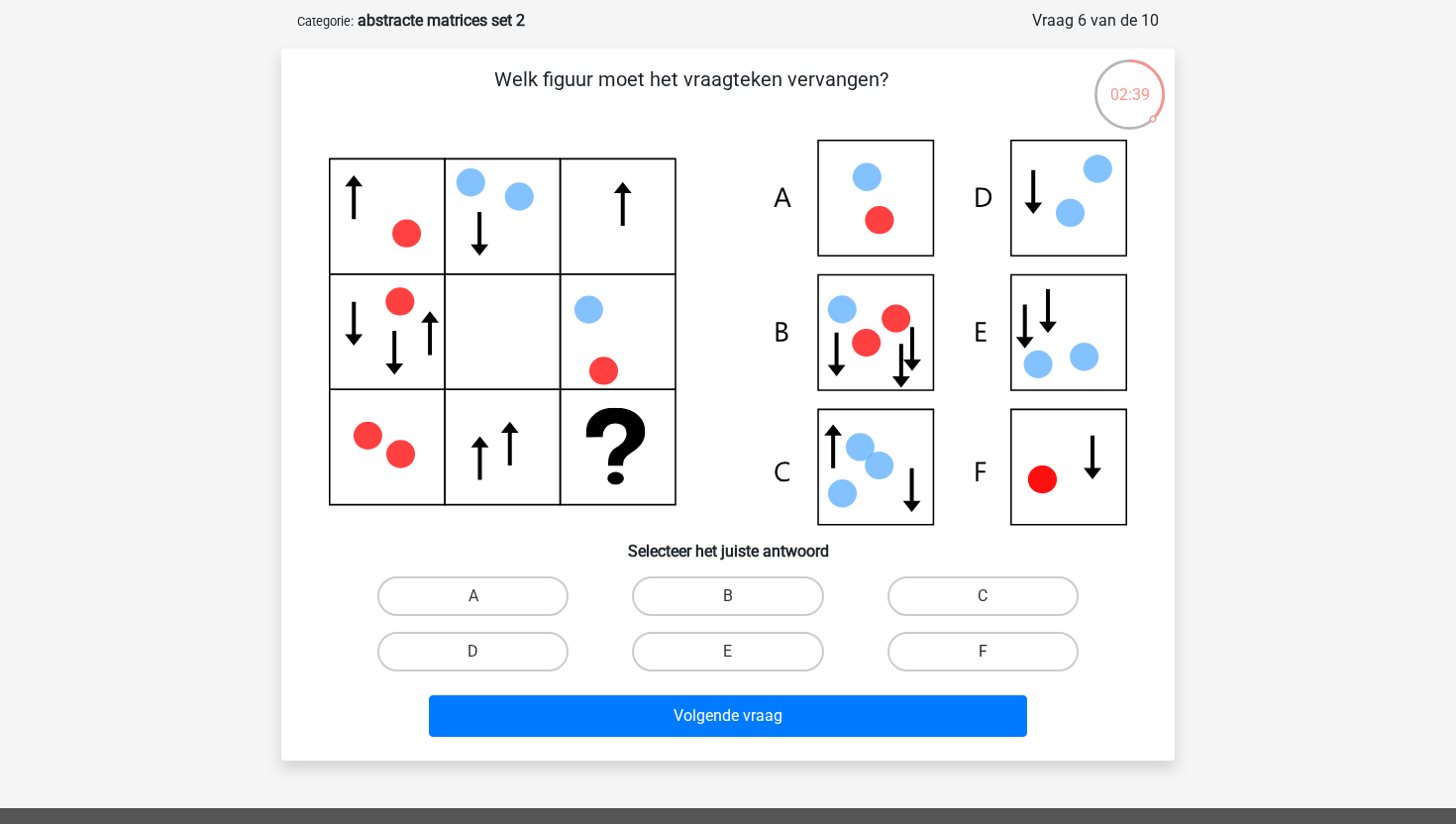 click on "F" at bounding box center (983, 652) 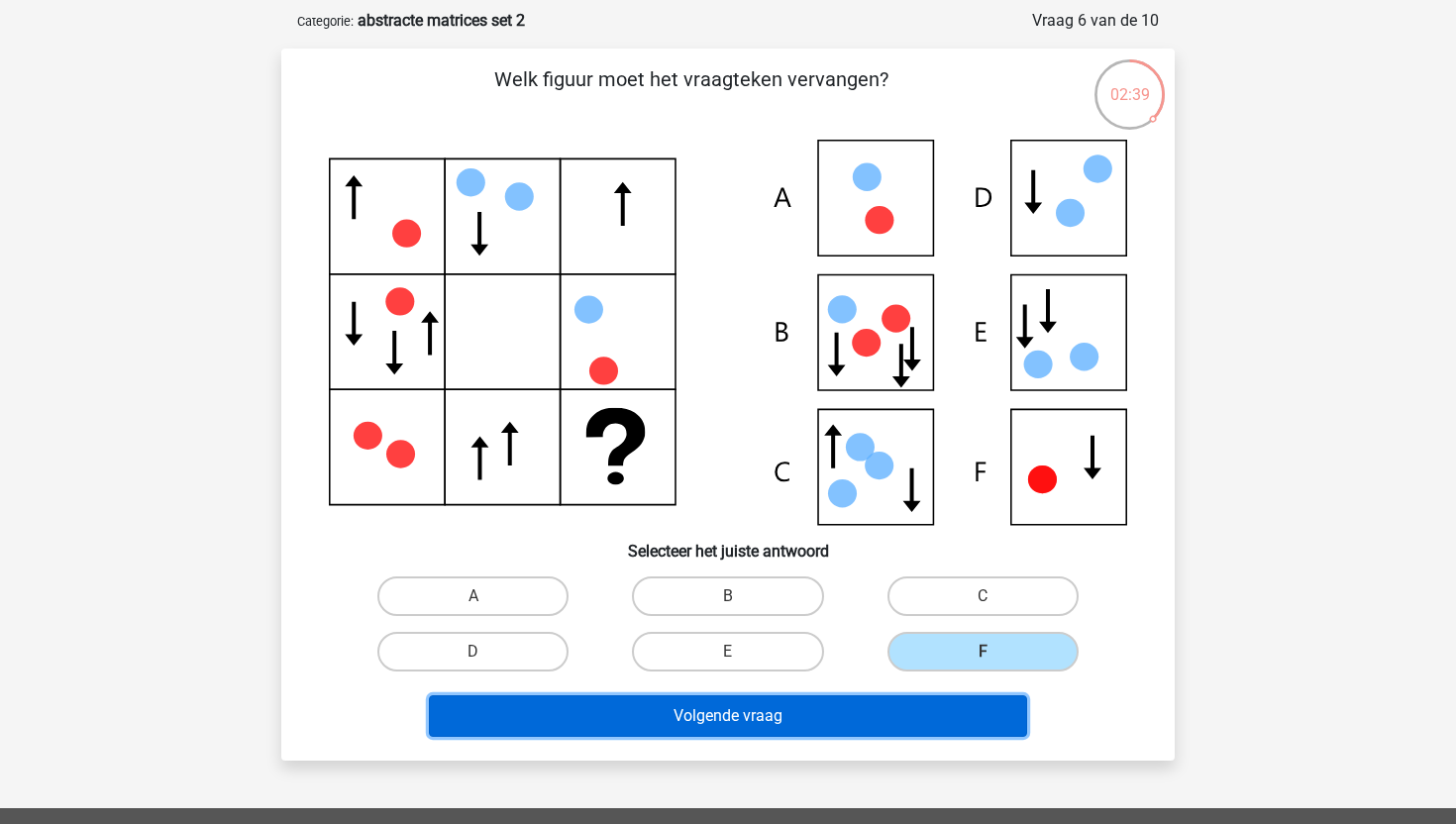 click on "Volgende vraag" at bounding box center [728, 716] 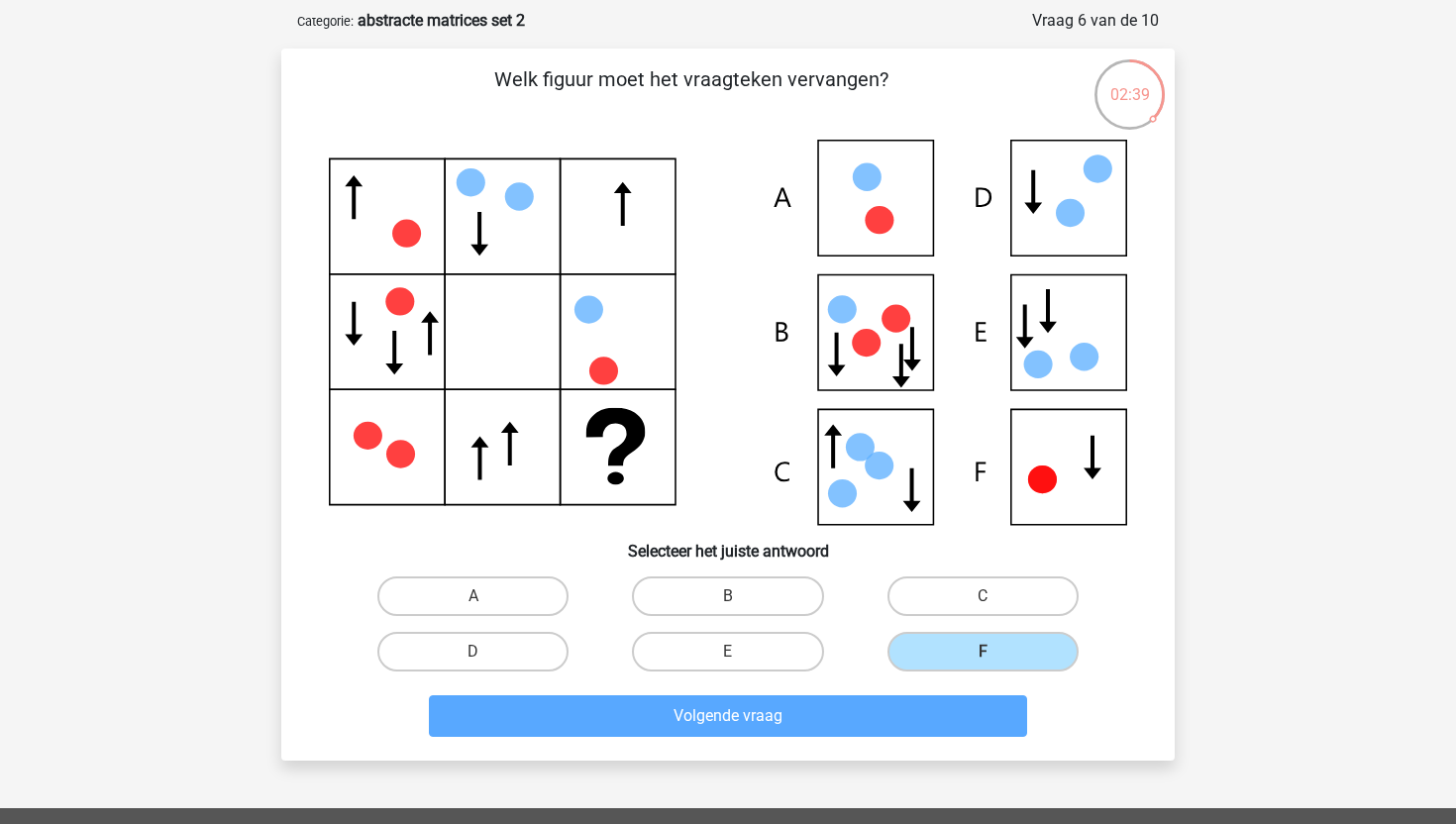 scroll, scrollTop: 99, scrollLeft: 0, axis: vertical 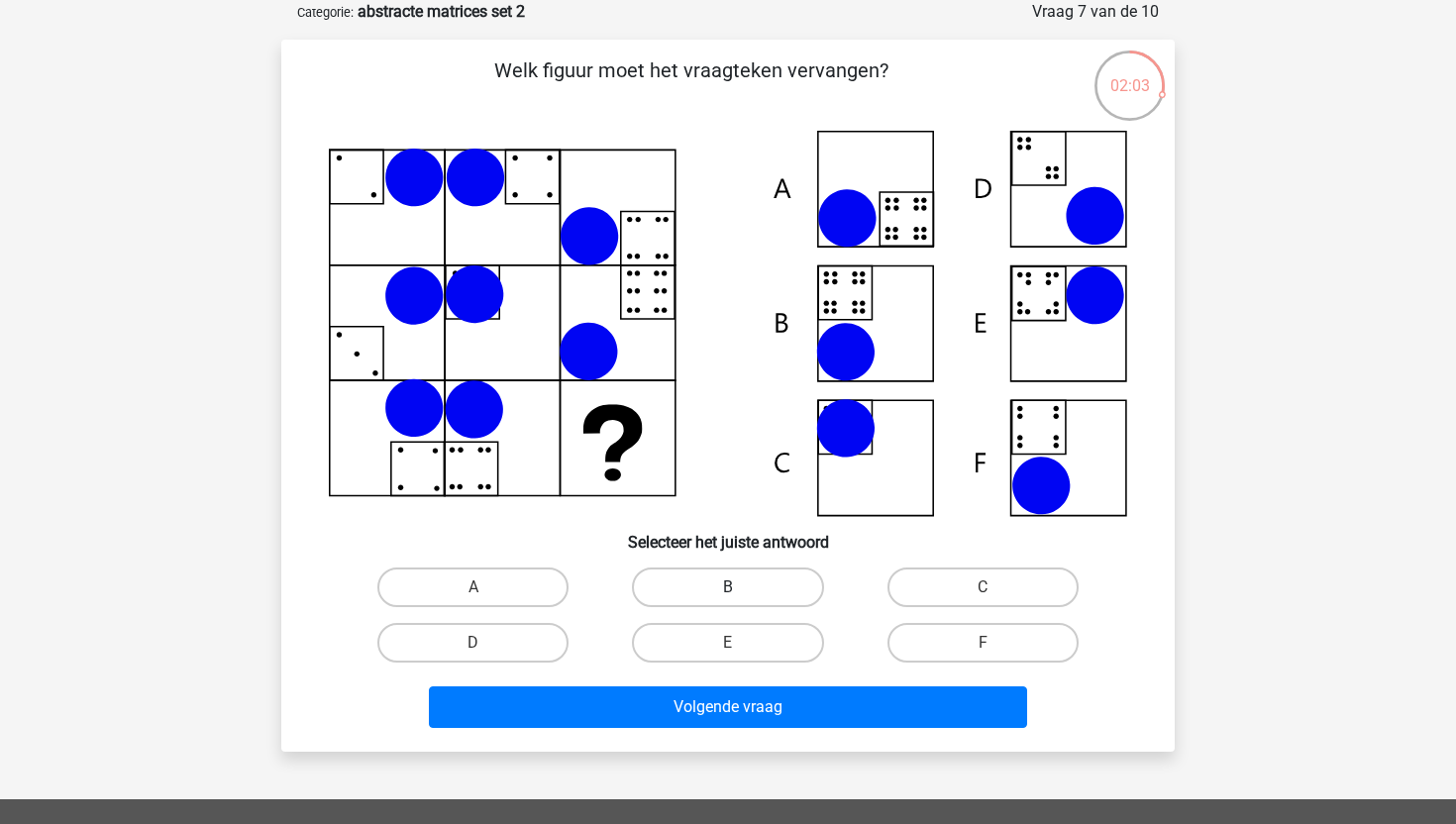 click on "B" at bounding box center (727, 587) 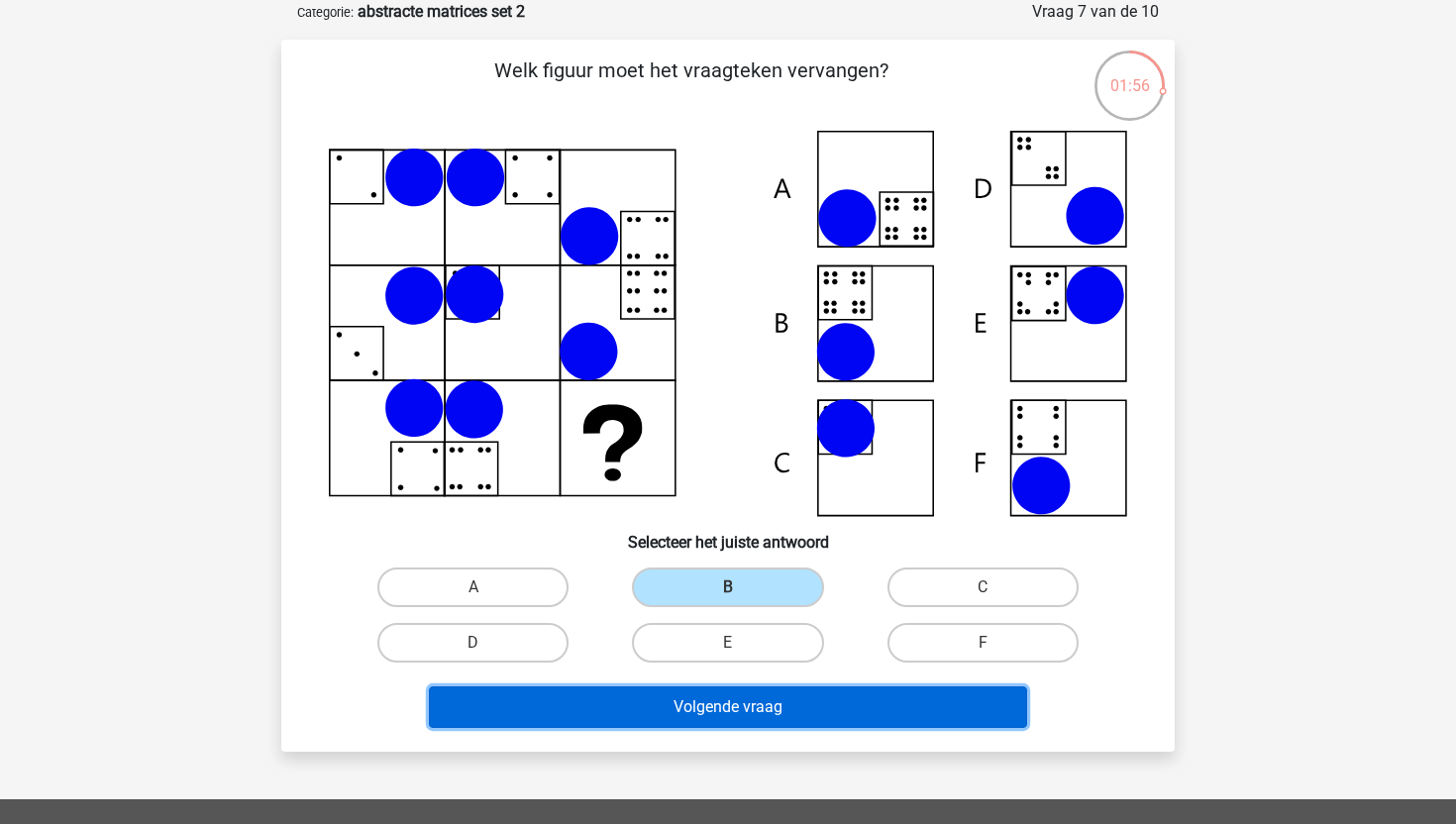 click on "Volgende vraag" at bounding box center [728, 707] 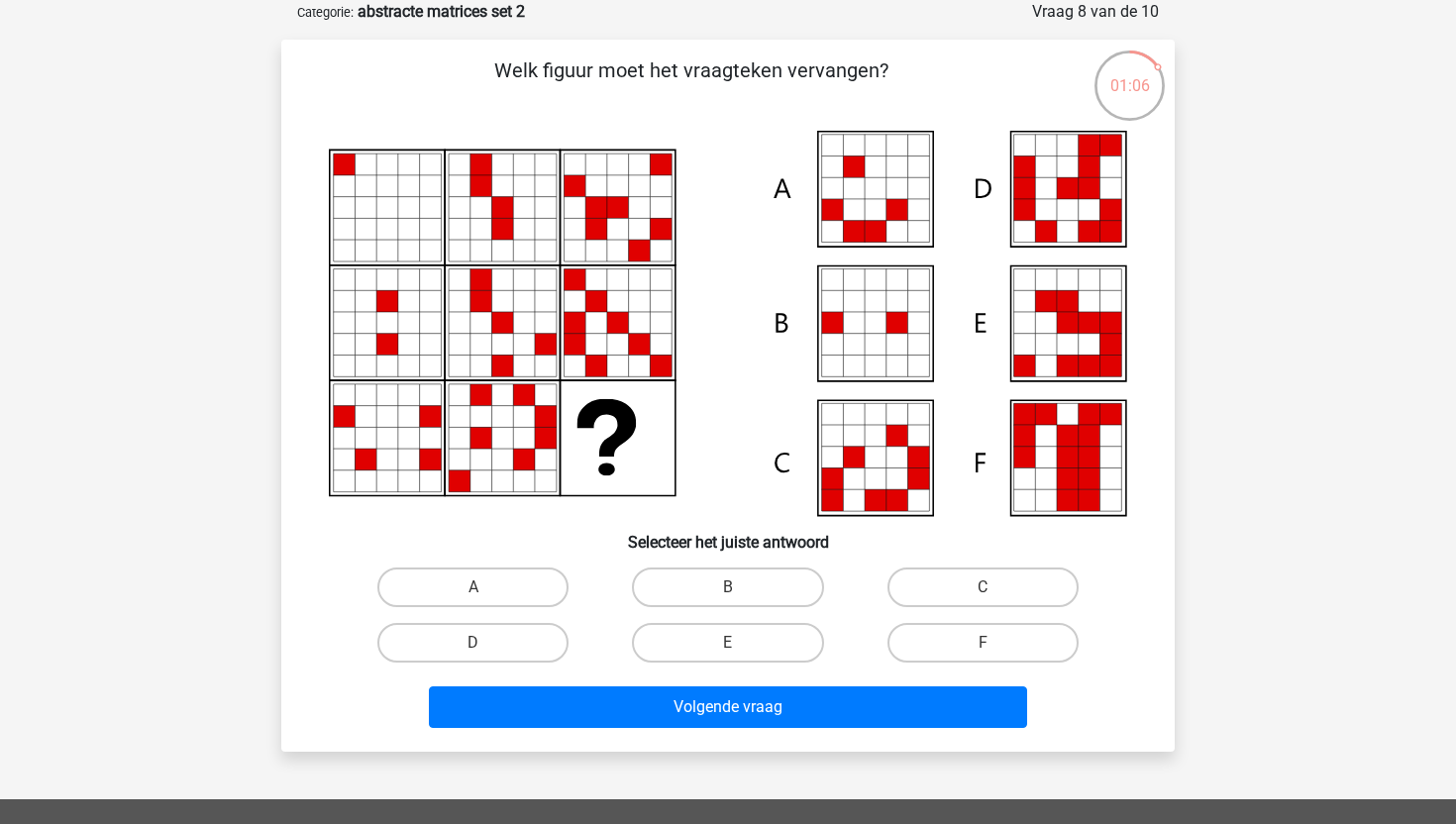 click on "E" at bounding box center (734, 649) 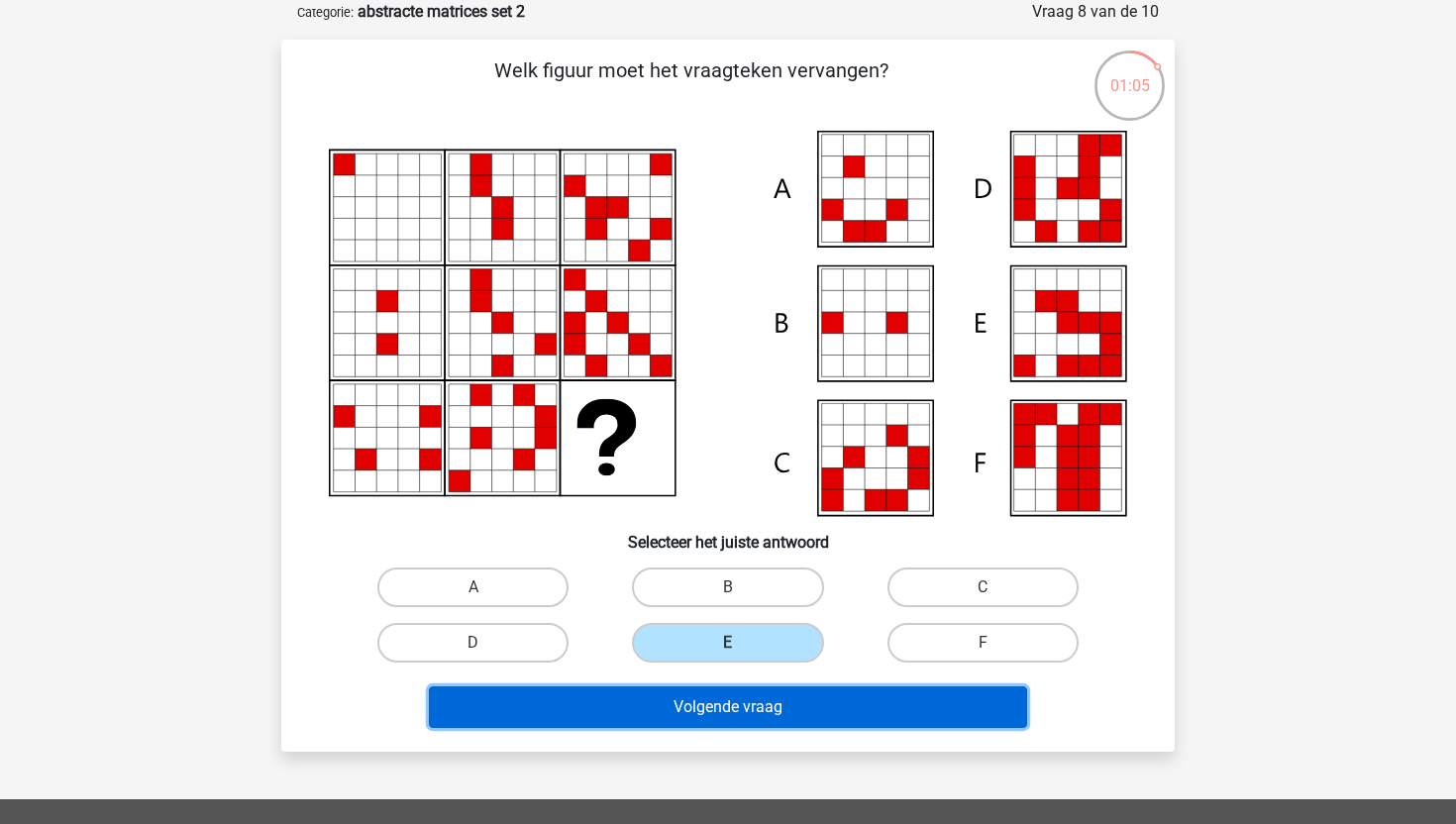 click on "Volgende vraag" at bounding box center [728, 707] 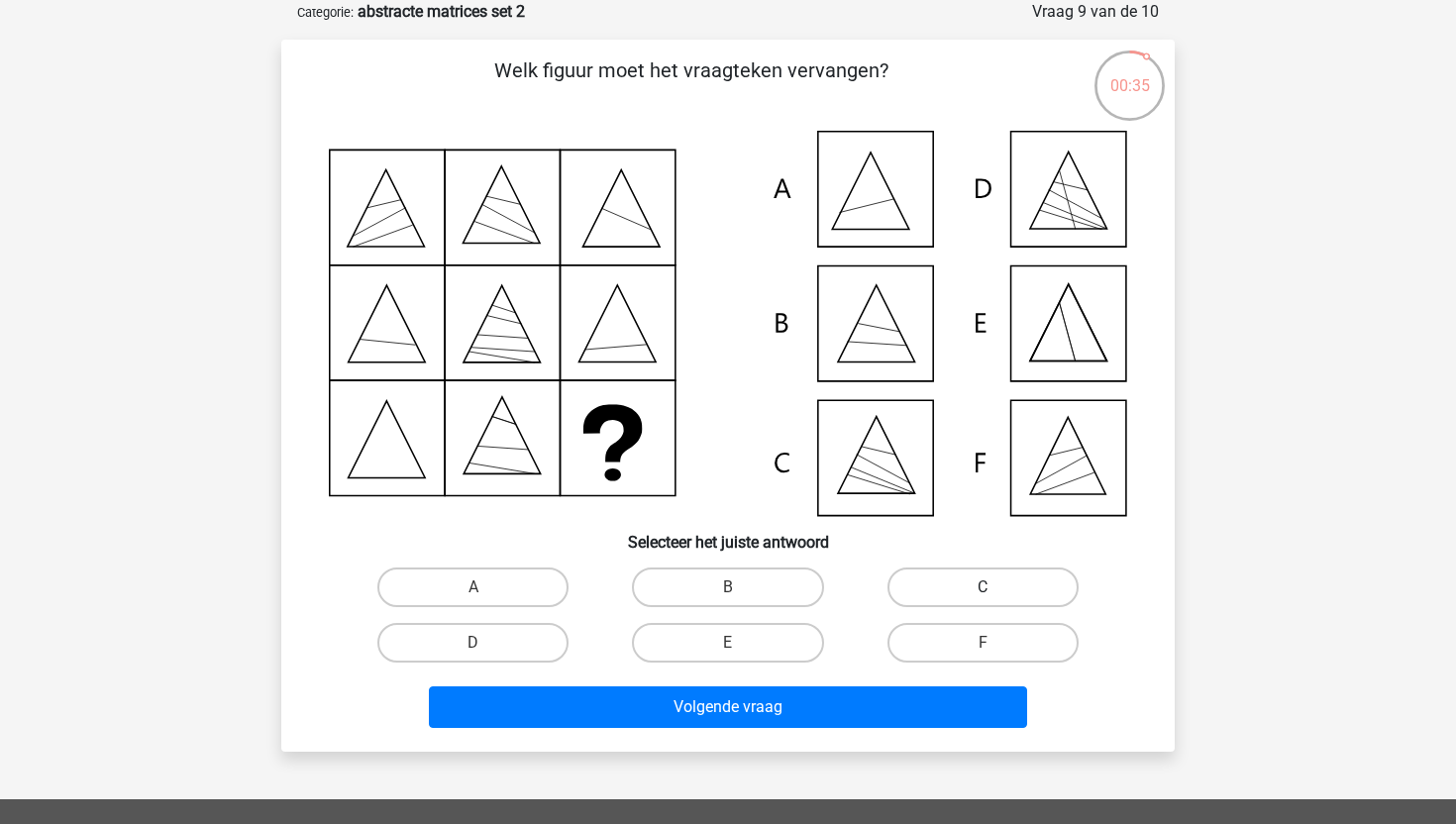 click on "C" at bounding box center (983, 587) 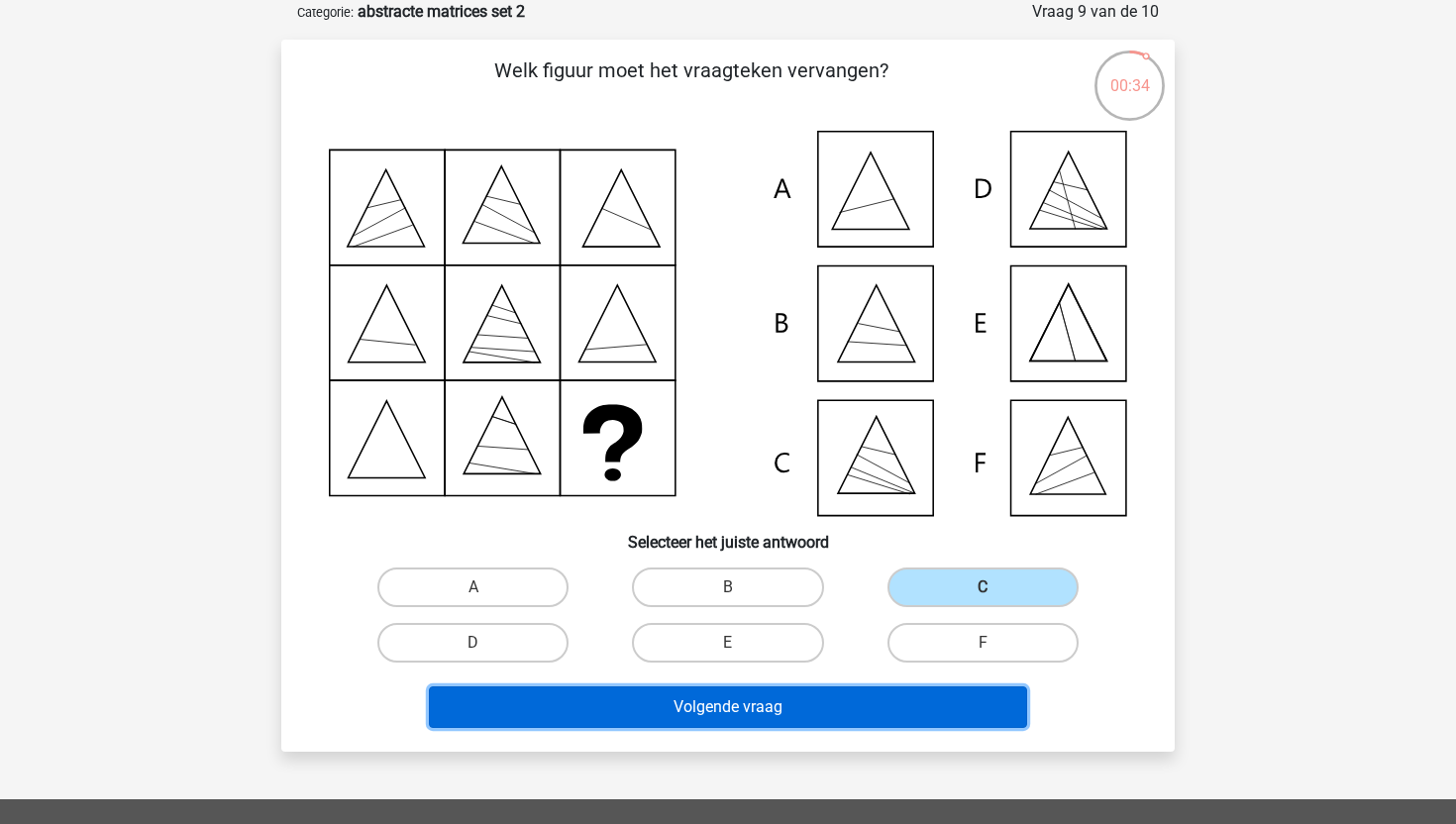 click on "Volgende vraag" at bounding box center [728, 707] 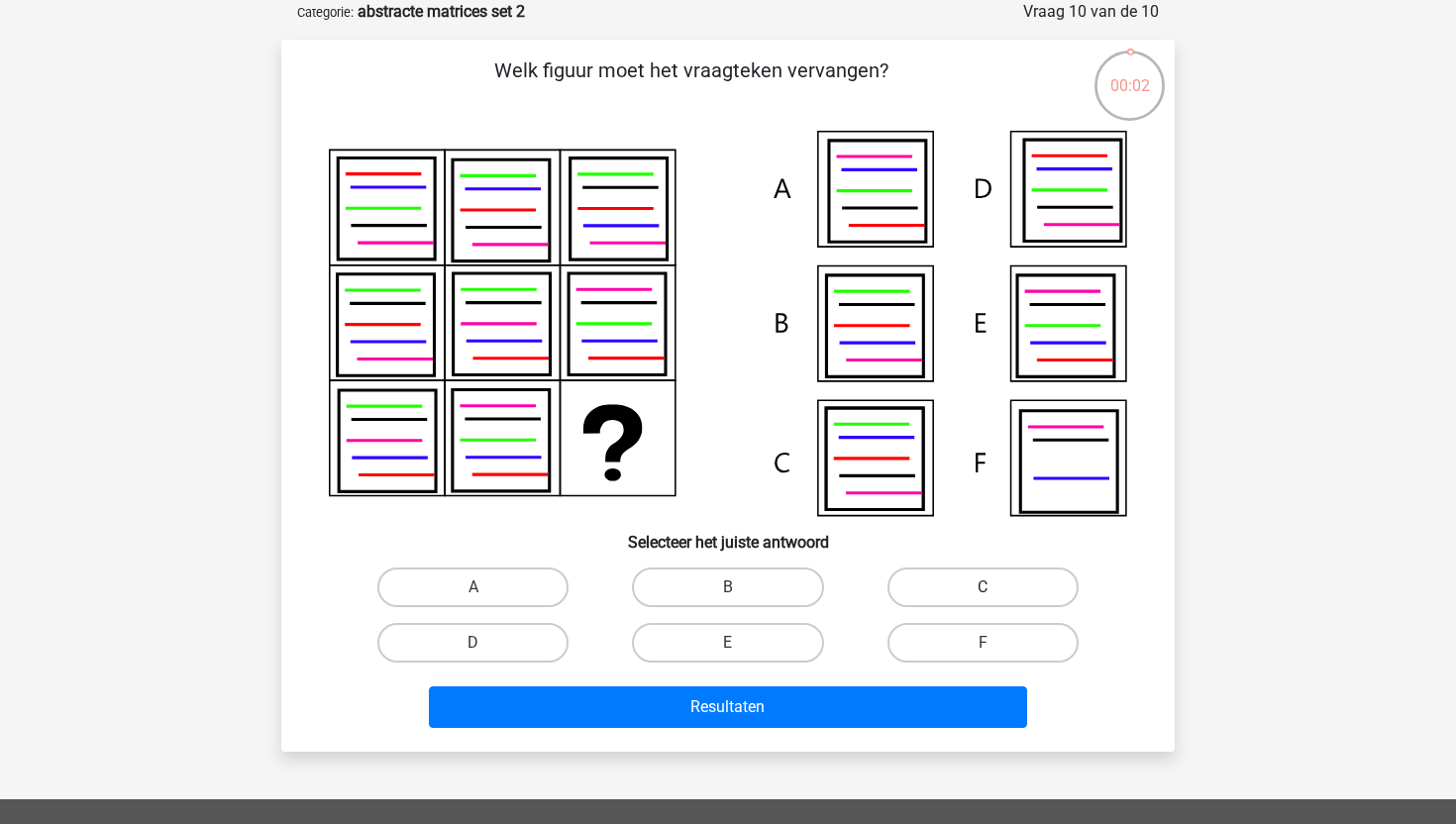 click on "C" at bounding box center [983, 587] 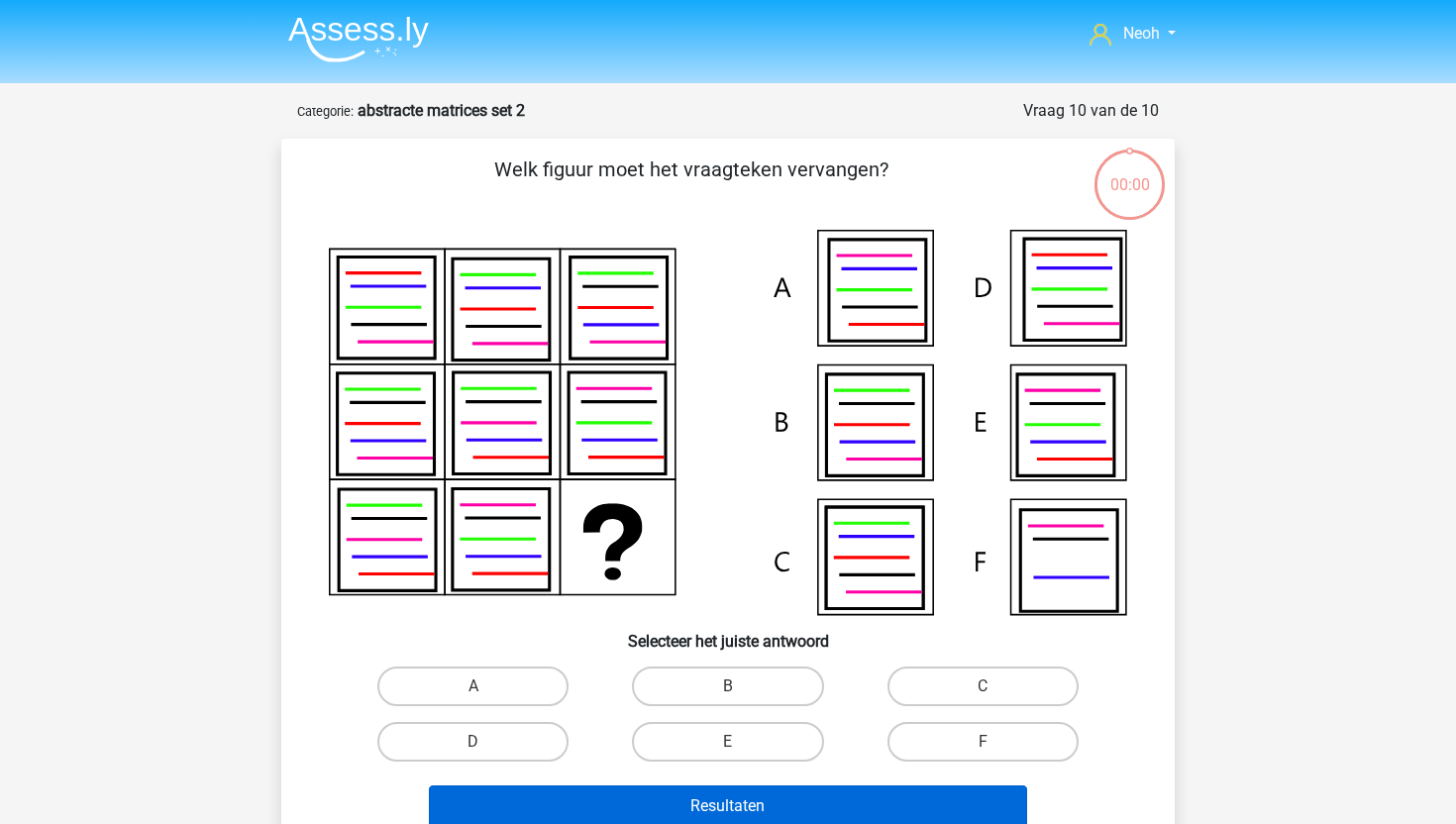 scroll, scrollTop: 99, scrollLeft: 0, axis: vertical 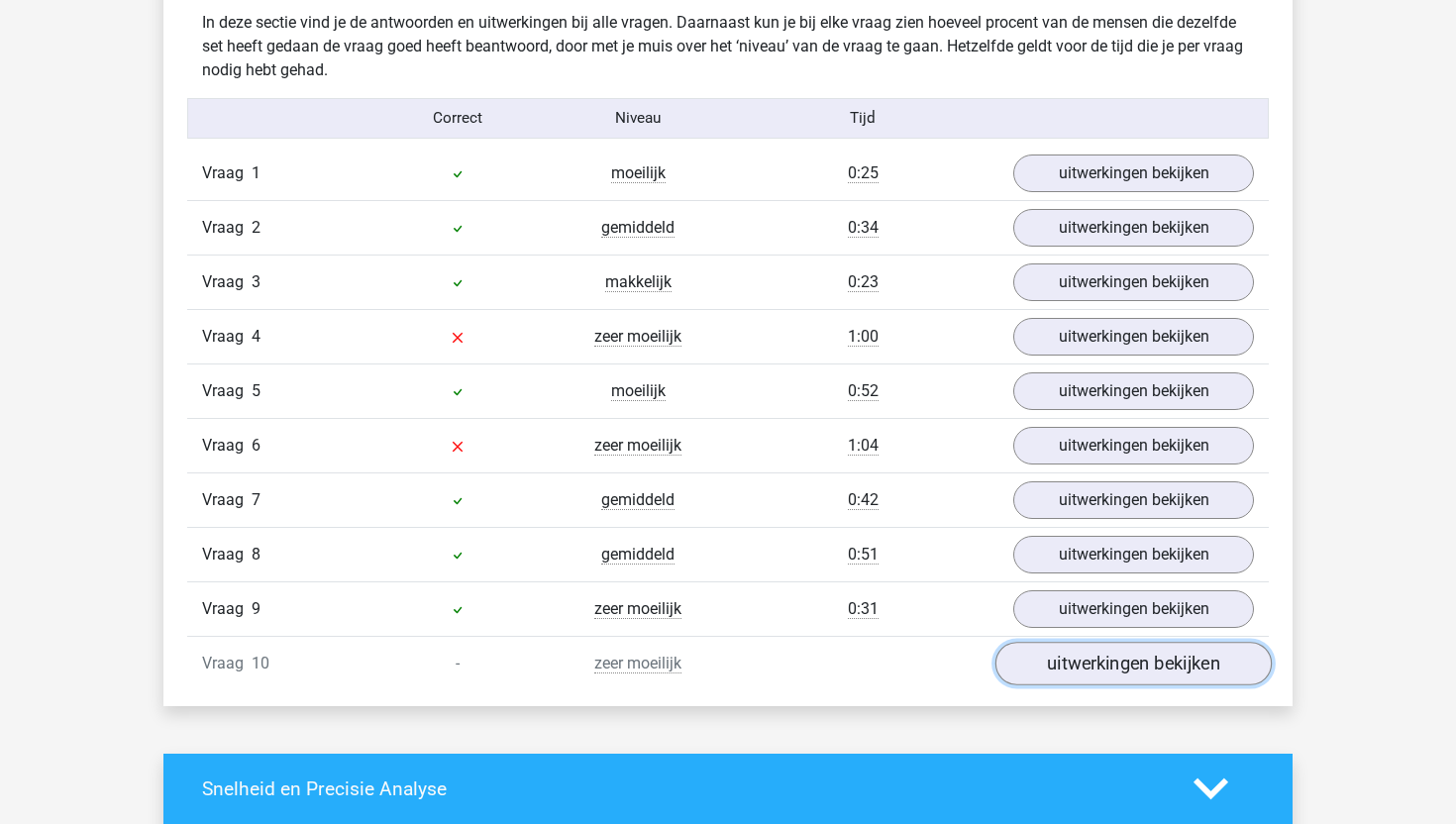 click on "uitwerkingen bekijken" at bounding box center [1133, 664] 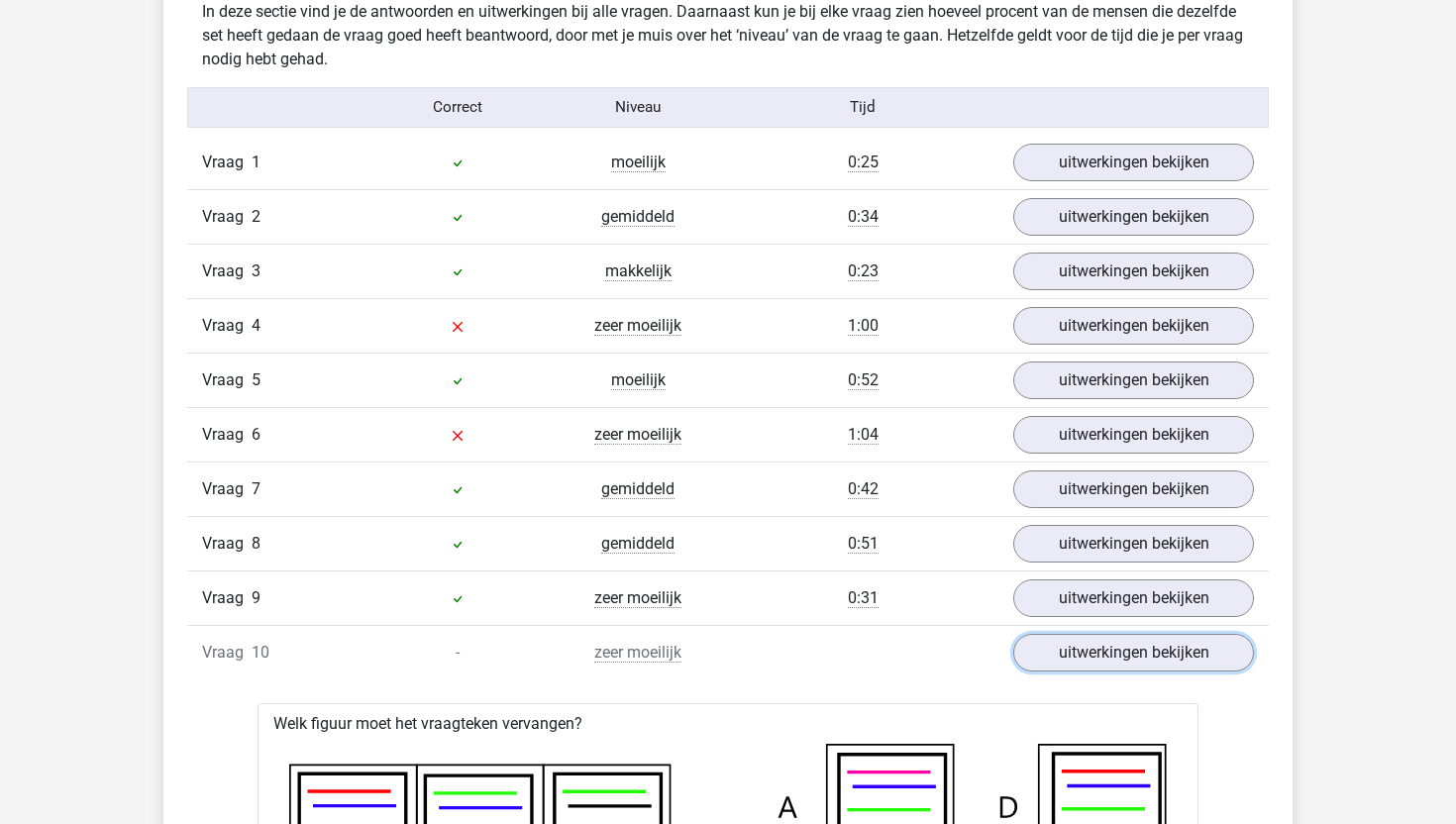scroll, scrollTop: 1225, scrollLeft: 0, axis: vertical 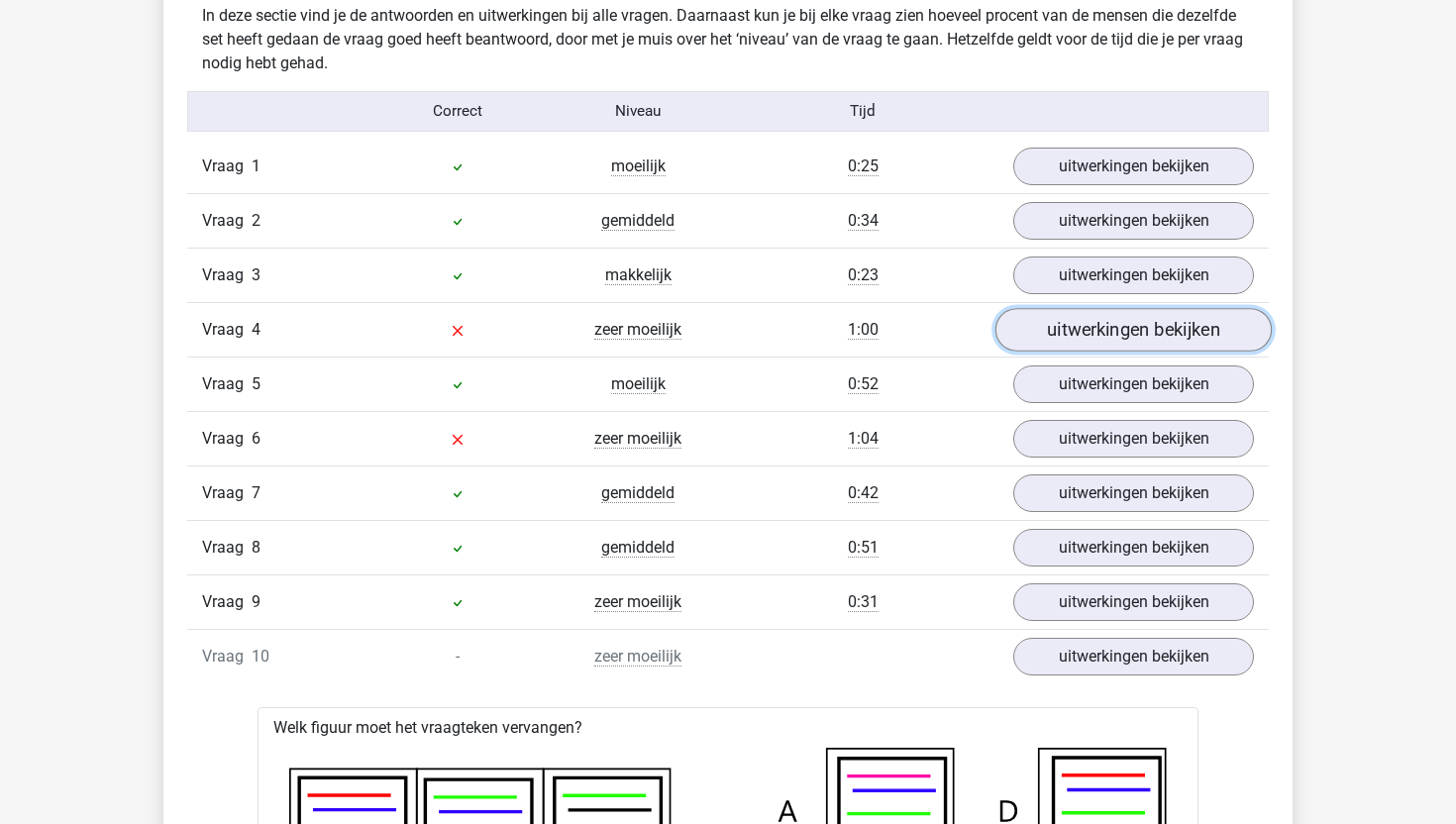 click on "uitwerkingen bekijken" at bounding box center [1133, 330] 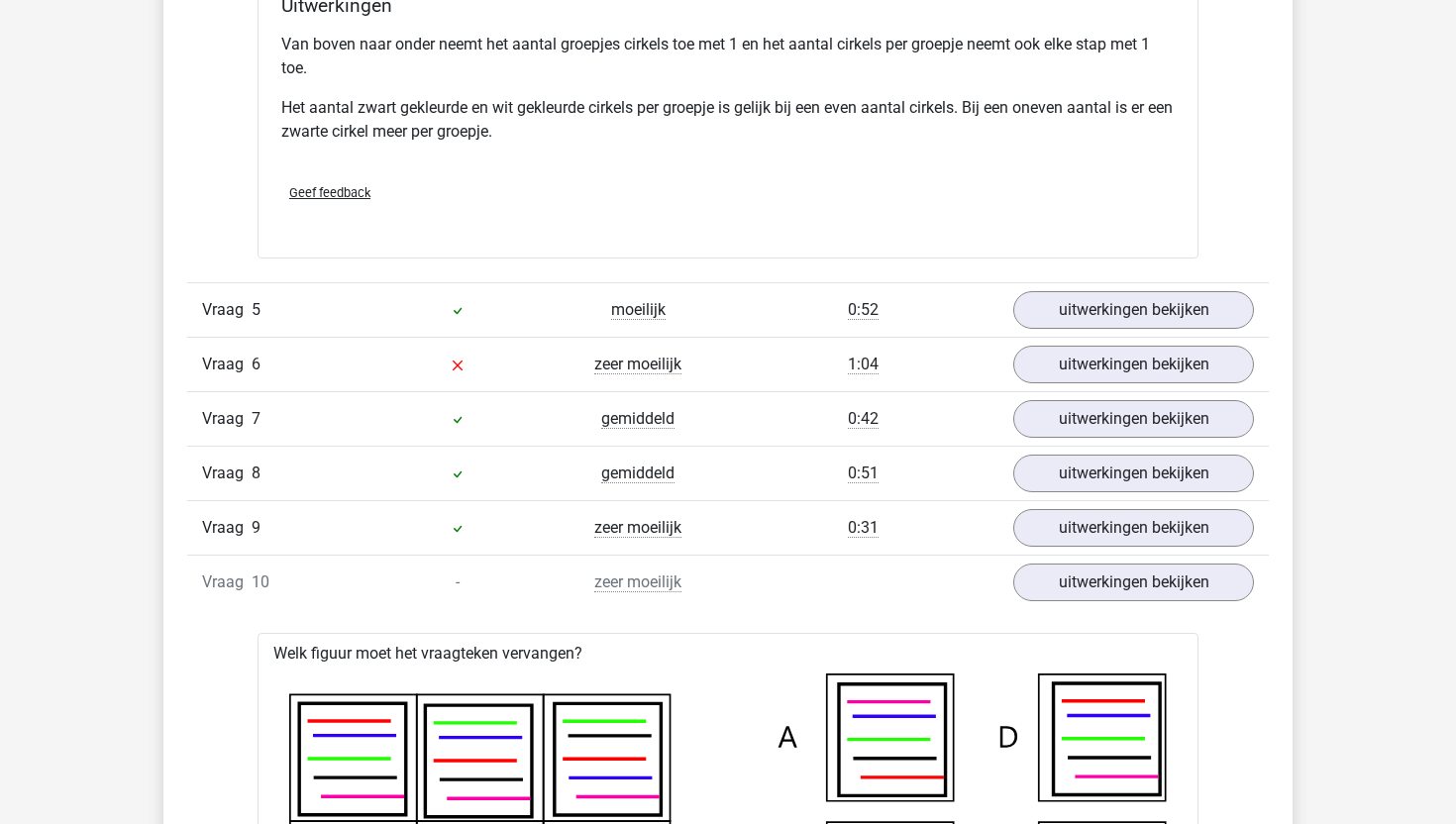 scroll, scrollTop: 2261, scrollLeft: 0, axis: vertical 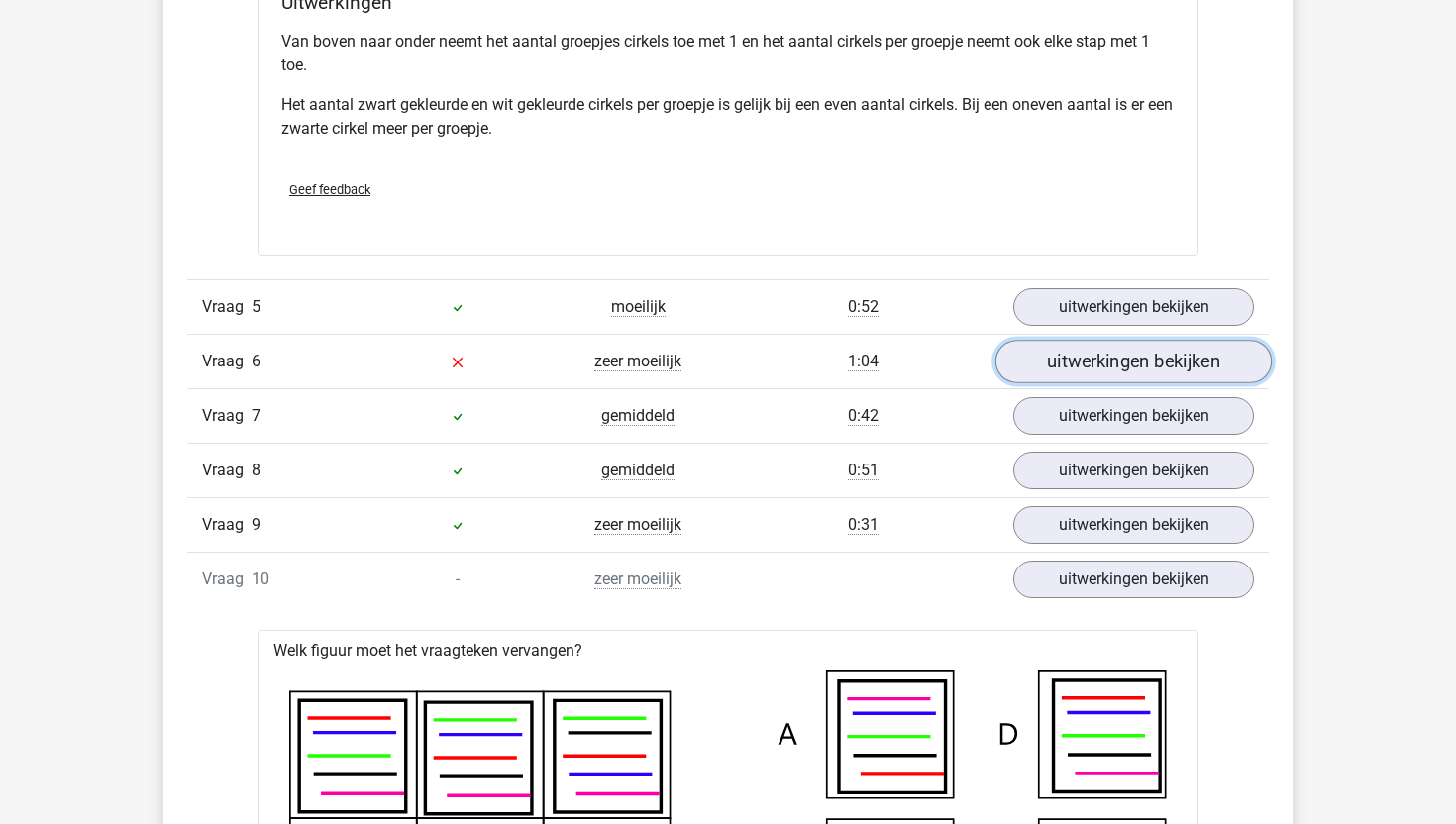 click on "uitwerkingen bekijken" at bounding box center [1133, 361] 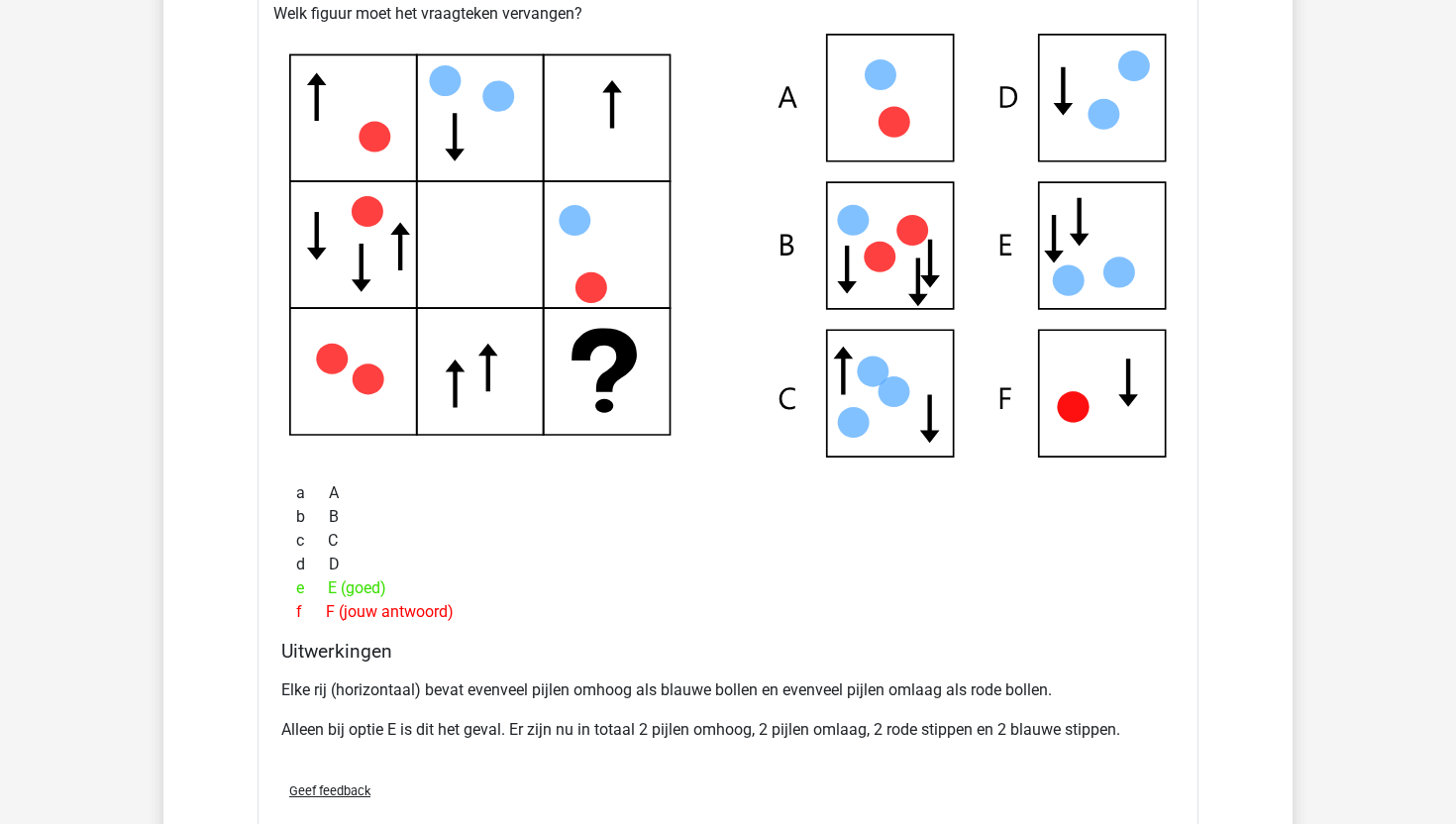 scroll, scrollTop: 2684, scrollLeft: 0, axis: vertical 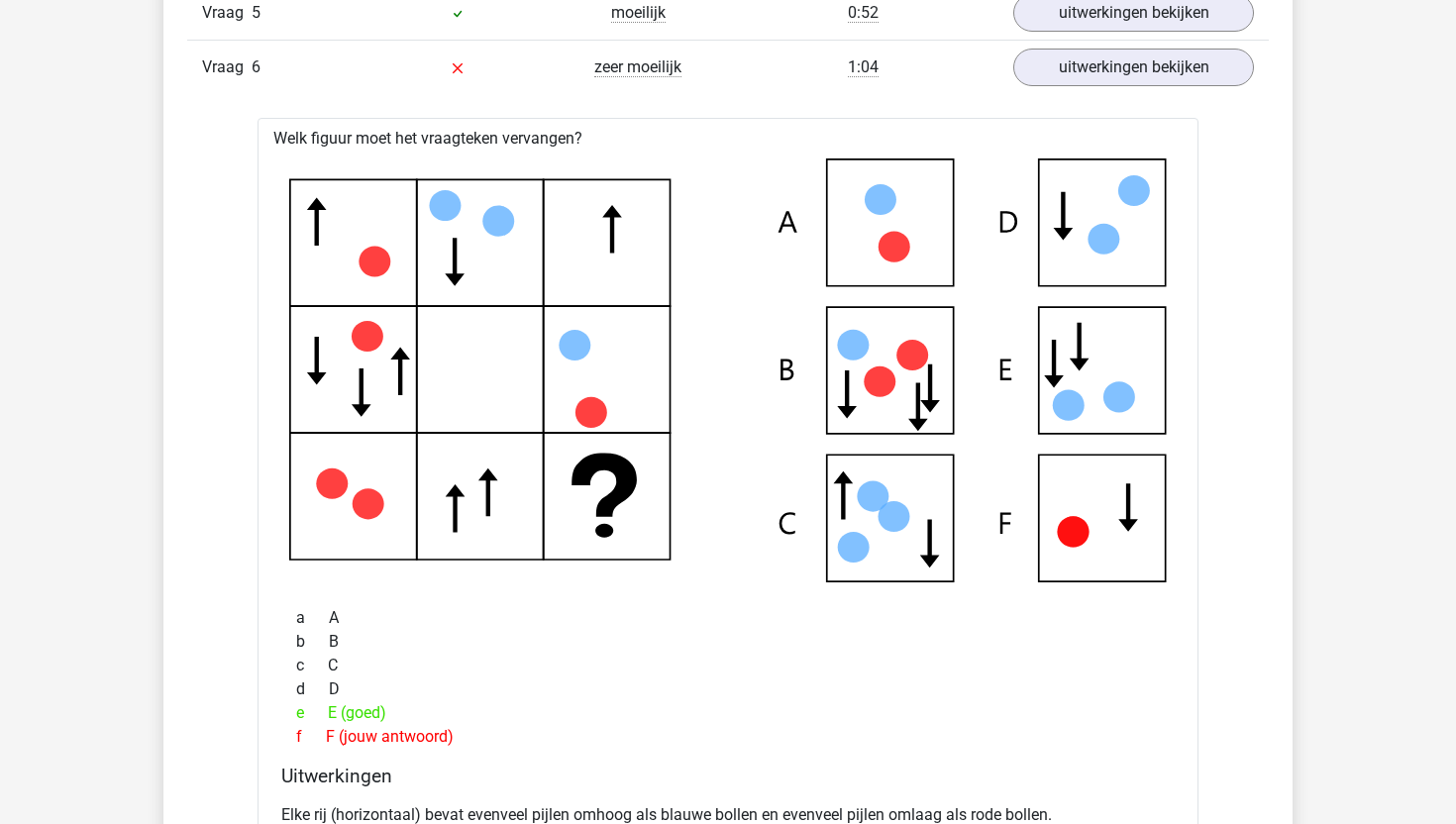 click on "Welk figuur moet het vraagteken vervangen?" at bounding box center [728, 550] 